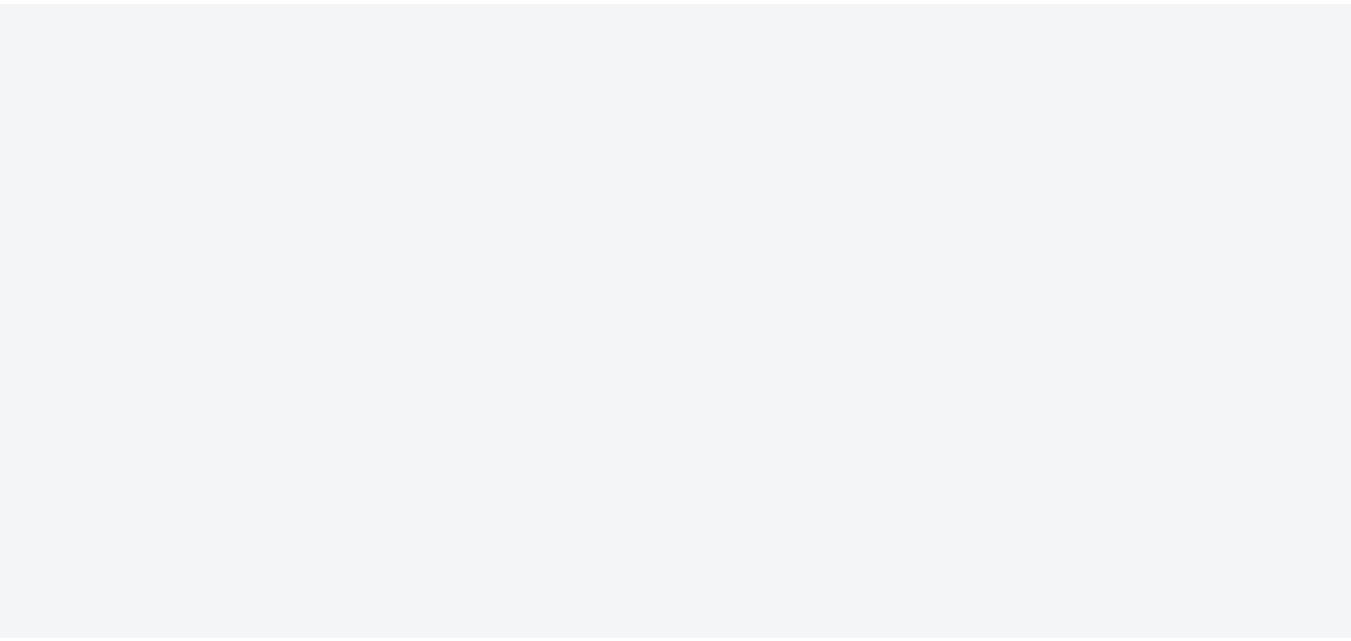 scroll, scrollTop: 0, scrollLeft: 0, axis: both 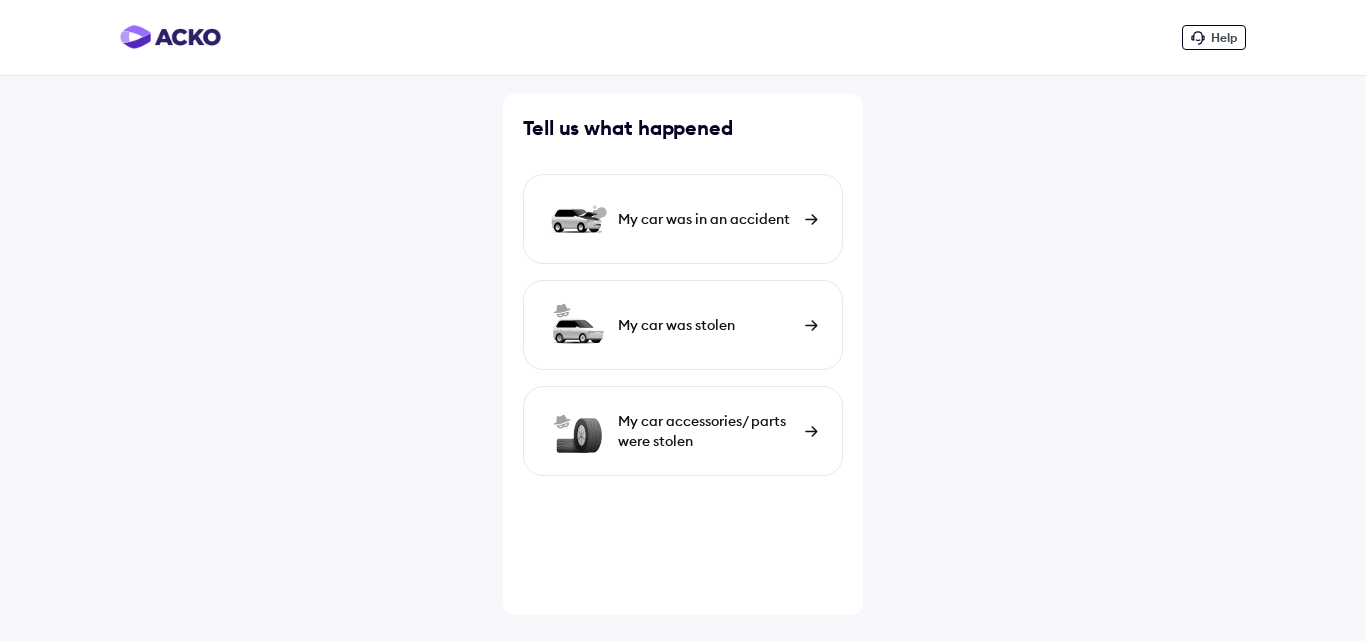 click at bounding box center [811, 219] 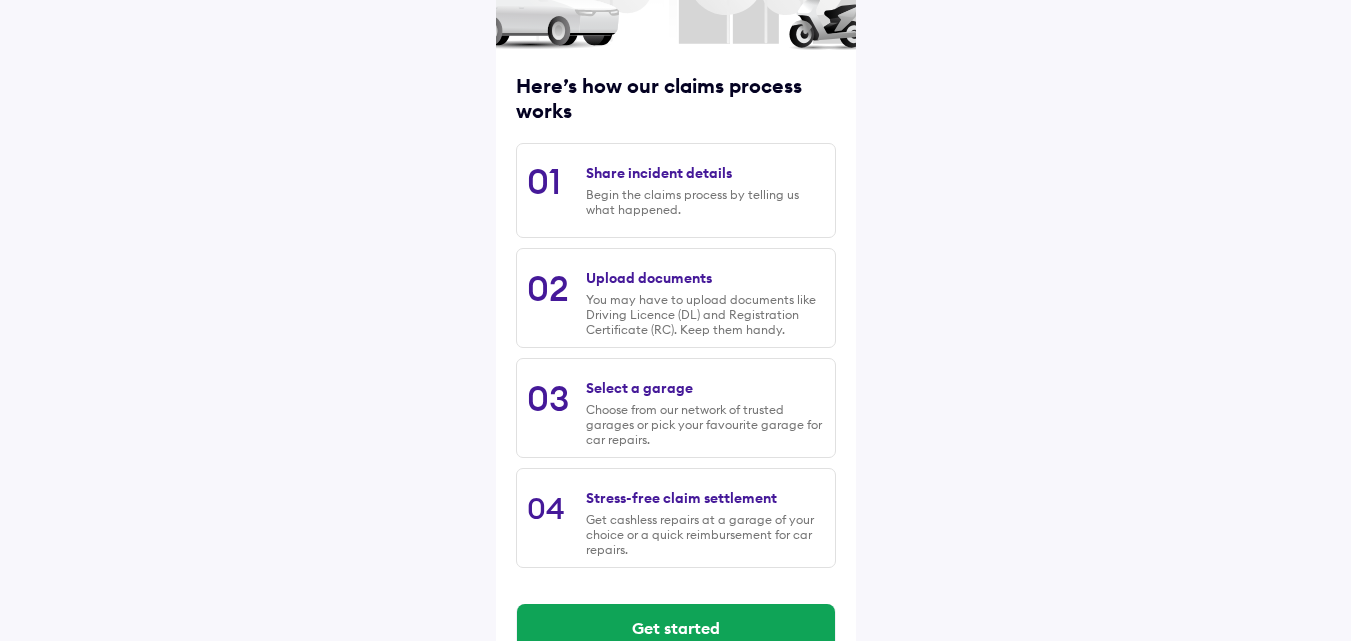 scroll, scrollTop: 233, scrollLeft: 0, axis: vertical 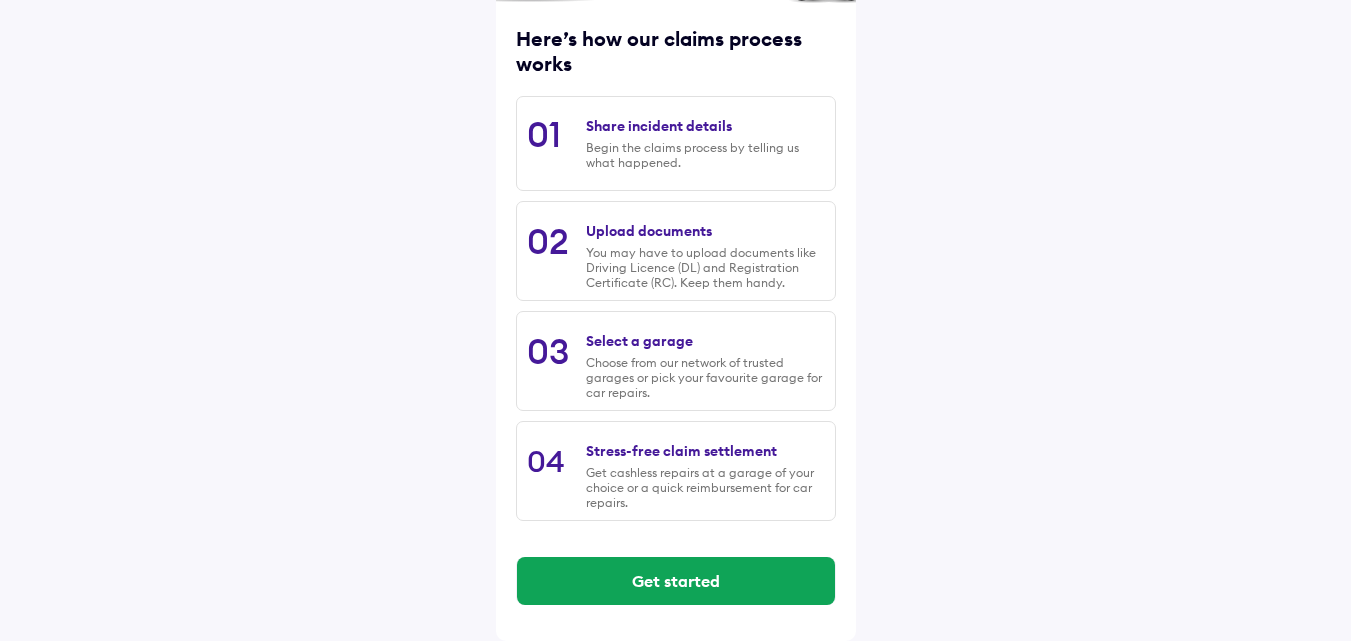 click on "Share incident details" at bounding box center [659, 126] 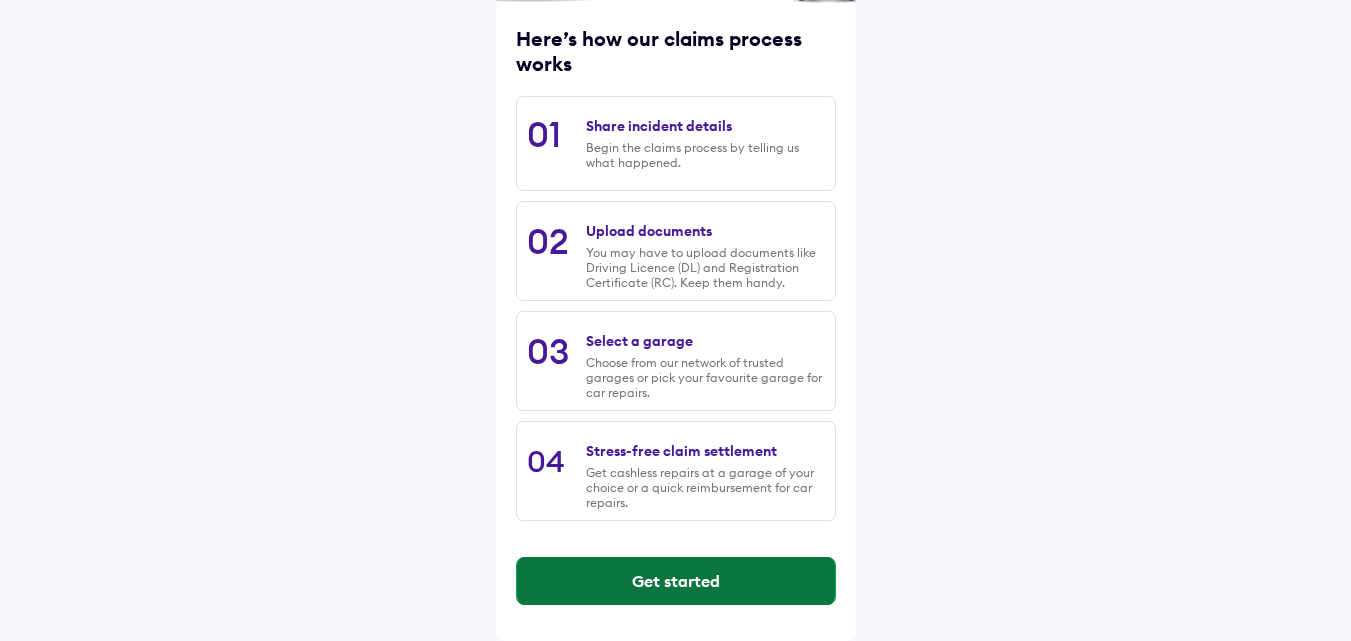 click on "Get started" at bounding box center [676, 581] 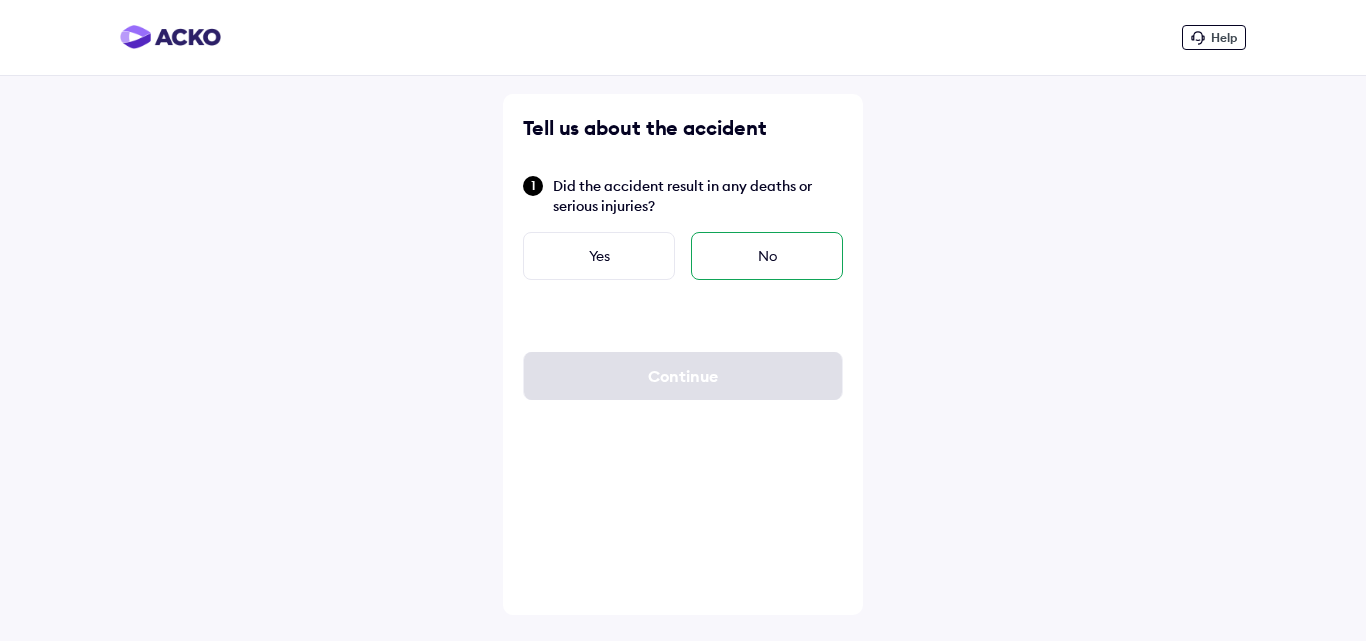 click on "No" at bounding box center (767, 256) 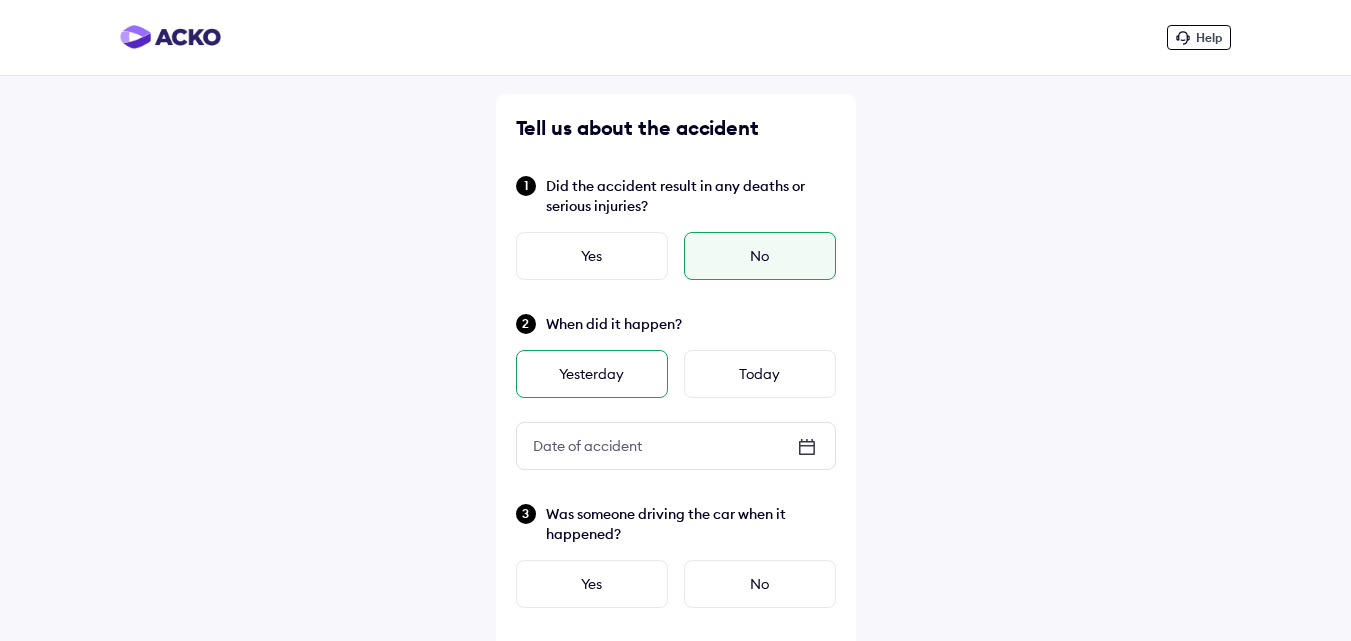 click on "Yesterday" at bounding box center (592, 374) 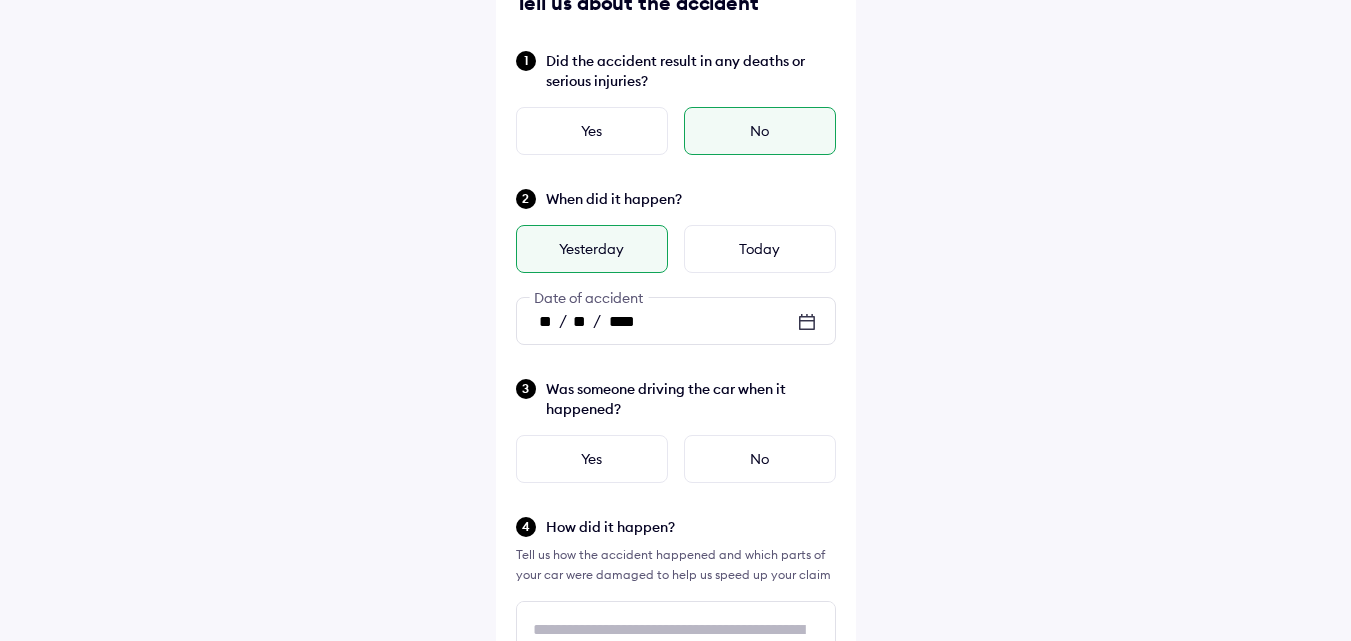 scroll, scrollTop: 157, scrollLeft: 0, axis: vertical 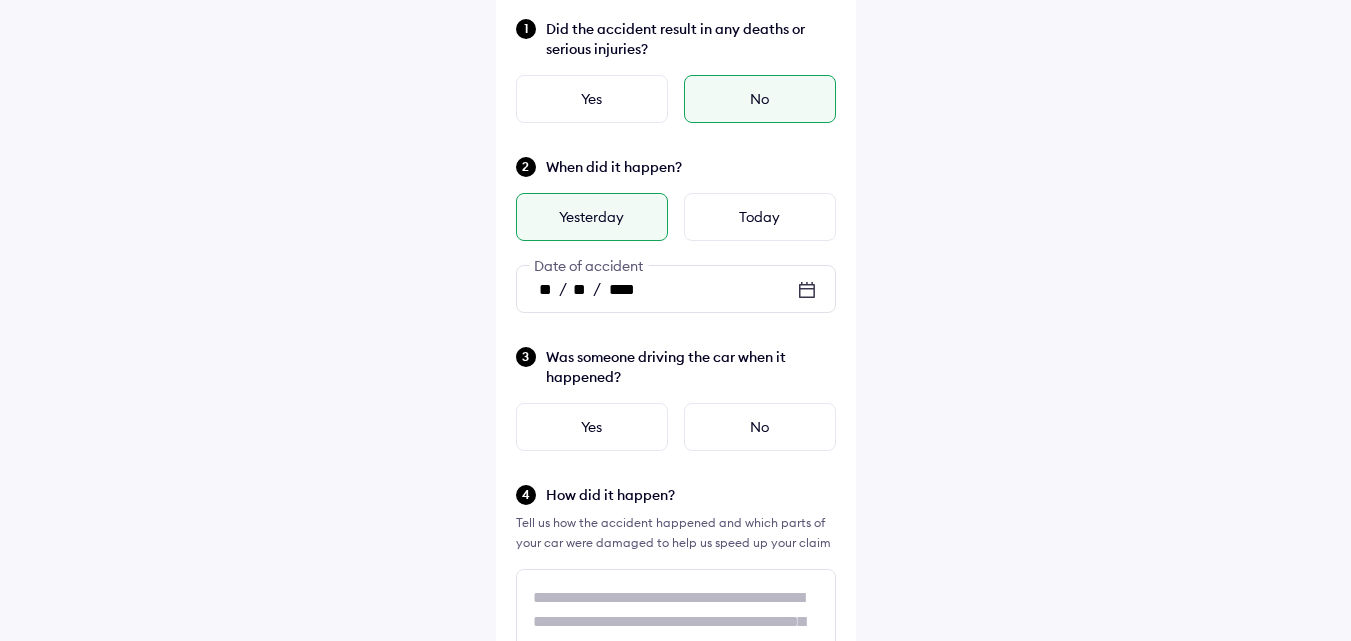 click 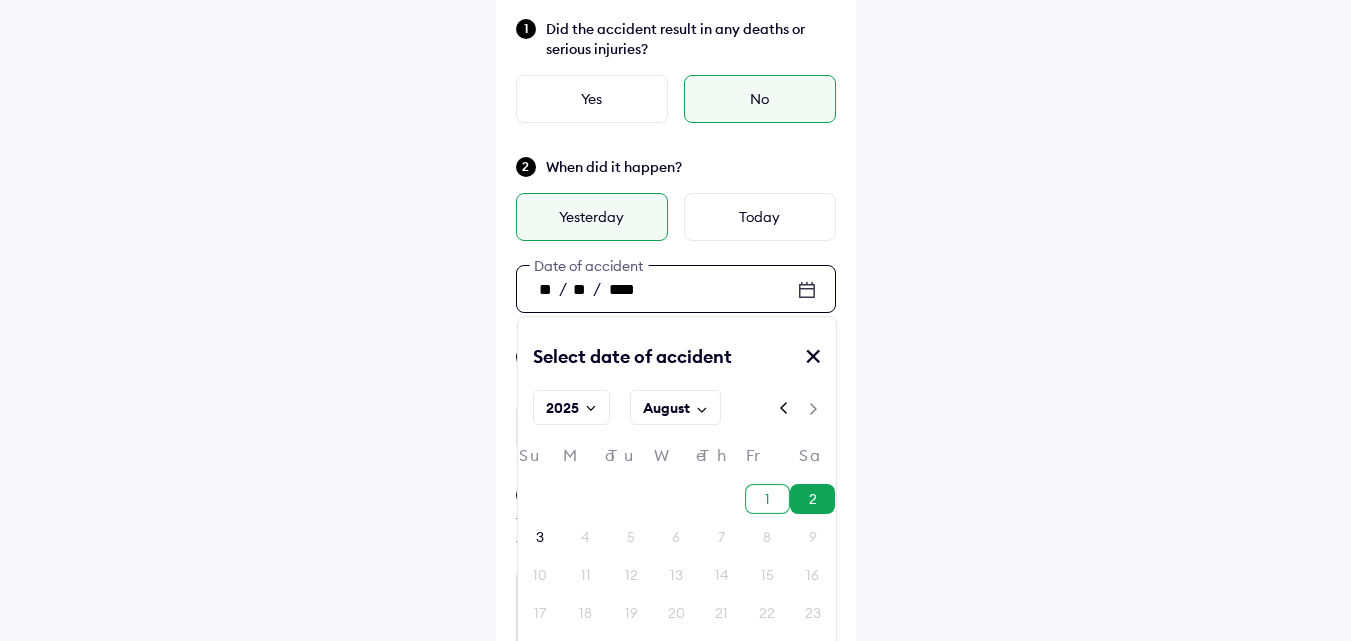 click on "1" at bounding box center [767, 499] 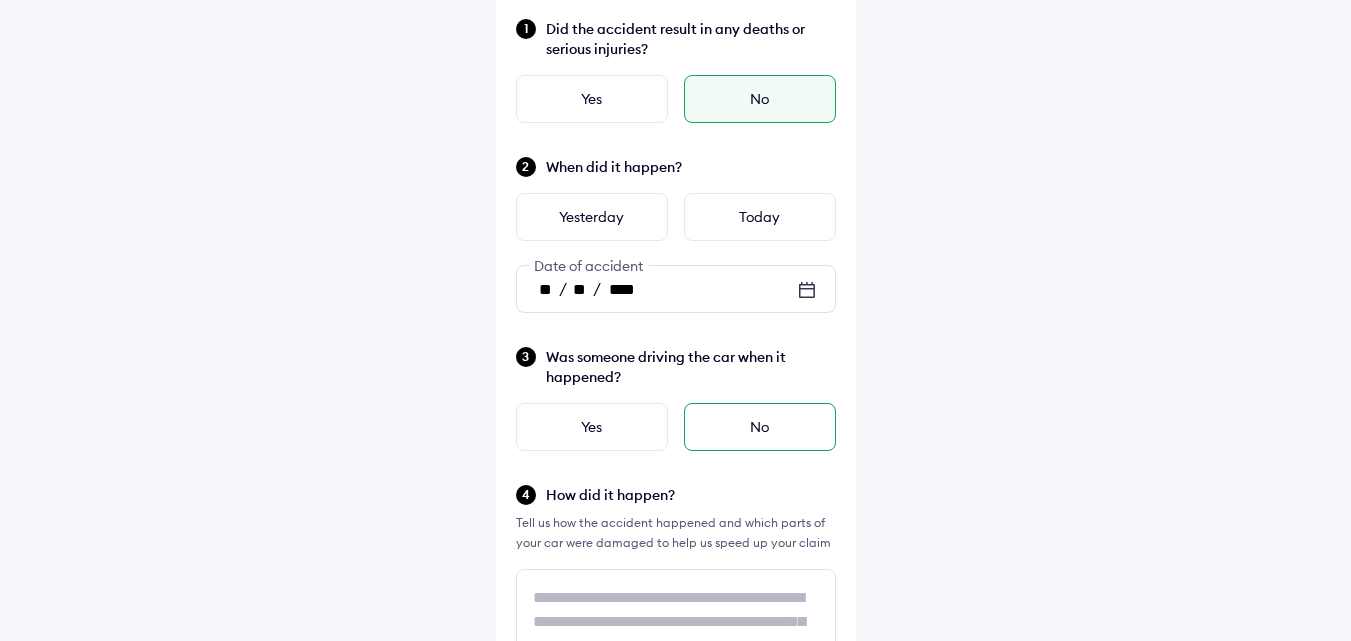 click on "No" at bounding box center [760, 427] 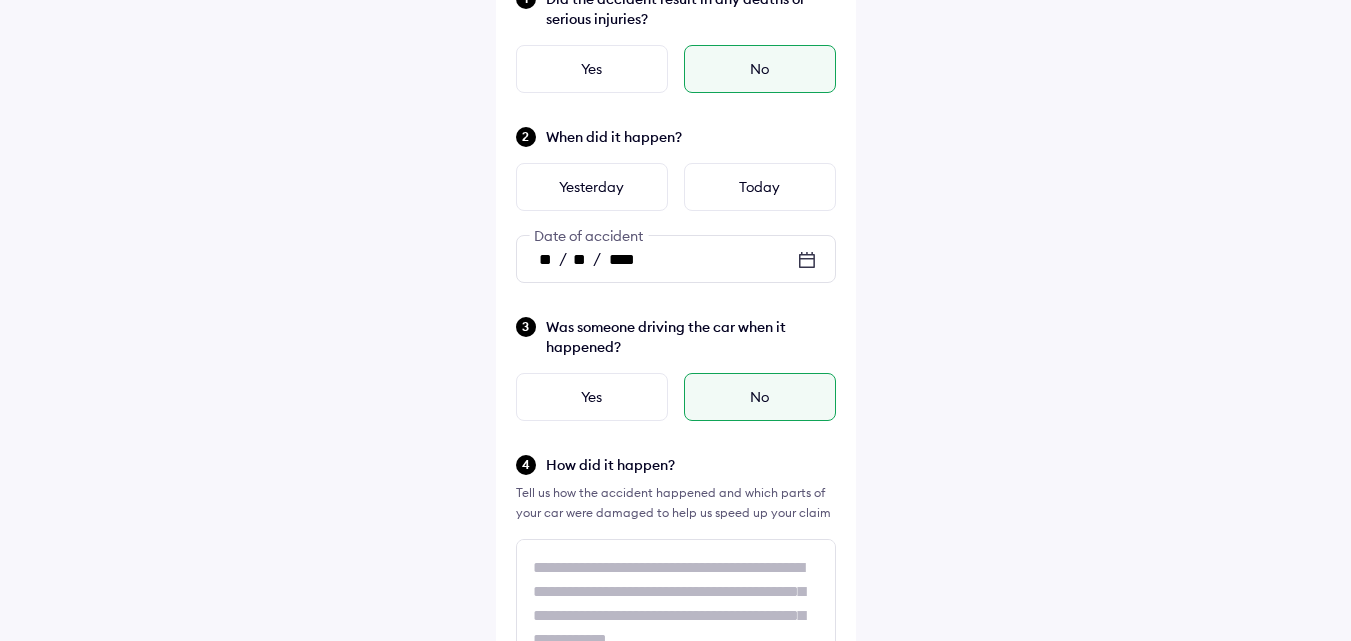 scroll, scrollTop: 339, scrollLeft: 0, axis: vertical 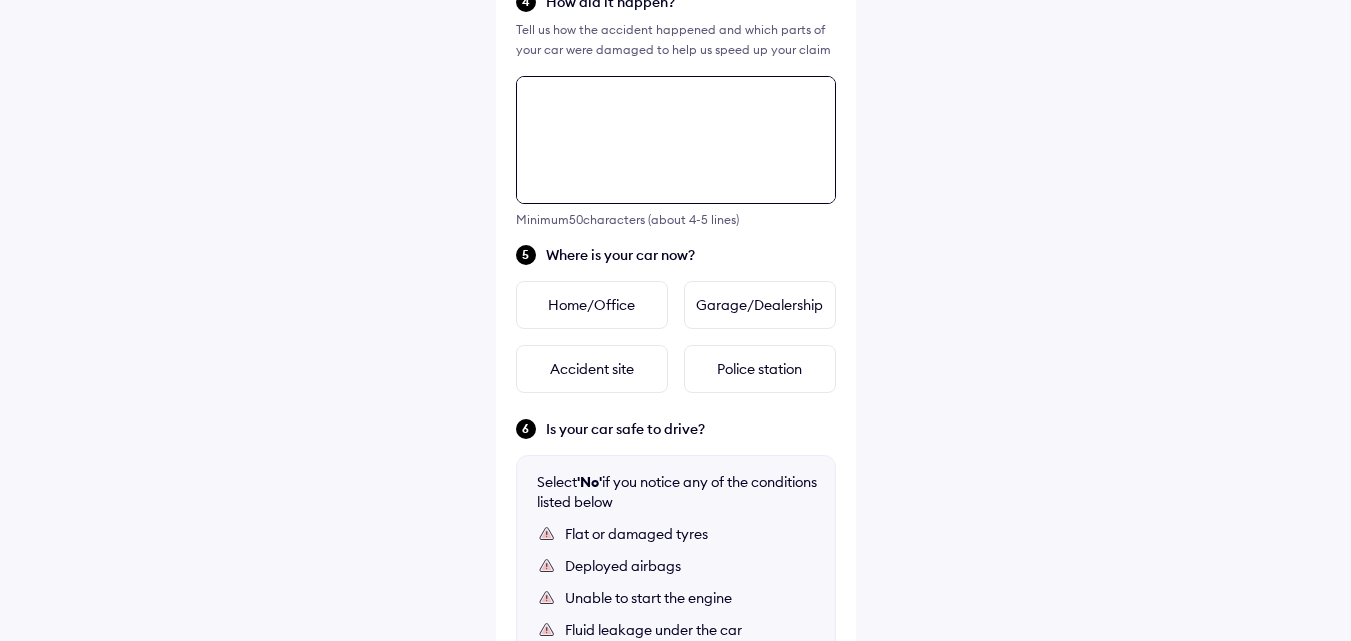 click on "Tell us about the accident Did the accident result in any deaths or serious injuries? Yes No When did it happen? Yesterday Today ** / ** / **** Date of accident Was someone driving the car when it happened? Yes No How did it happen? Tell us how the accident happened and which parts of your car were damaged to help us speed up your claim Minimum  50  characters (about 4-5 lines) Where is your car now? Home/Office Garage/Dealership Accident site Police station Is your car safe to drive? Select  'No'  if you notice any of the conditions  listed below Flat or damaged tyres Deployed airbags Unable to start the engine Fluid leakage under the car Car is affected by floods Other safety concerns Yes No Continue" at bounding box center [676, 204] 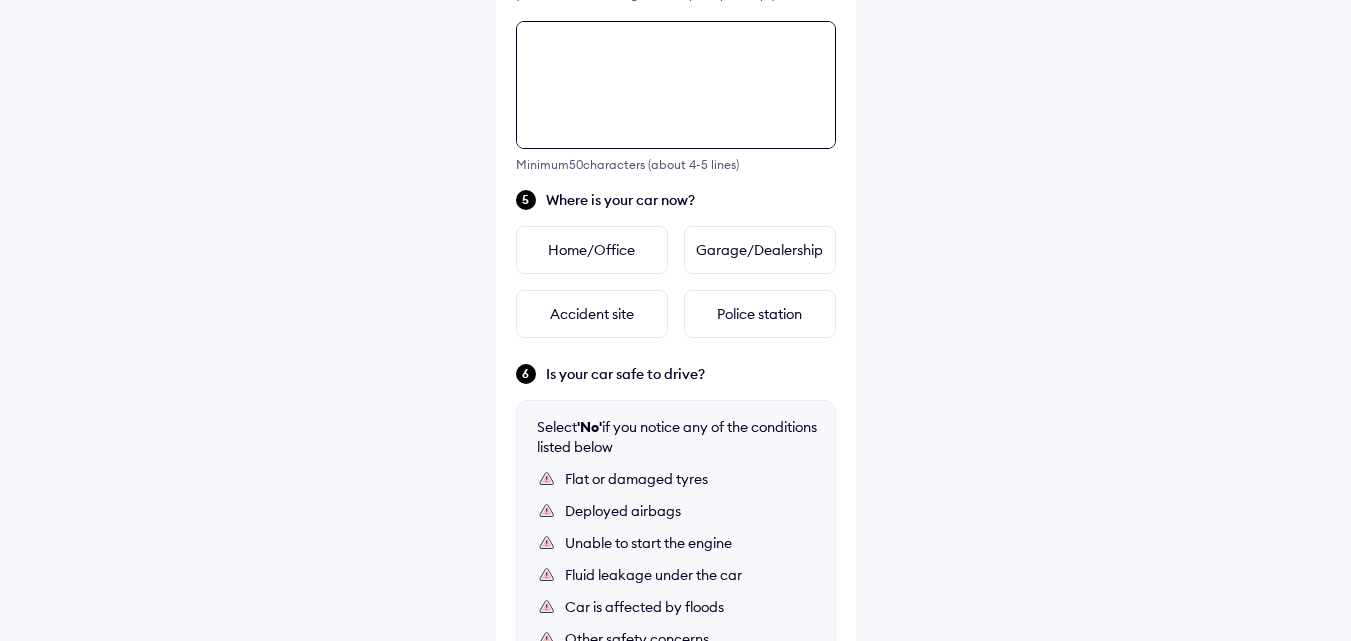 scroll, scrollTop: 726, scrollLeft: 0, axis: vertical 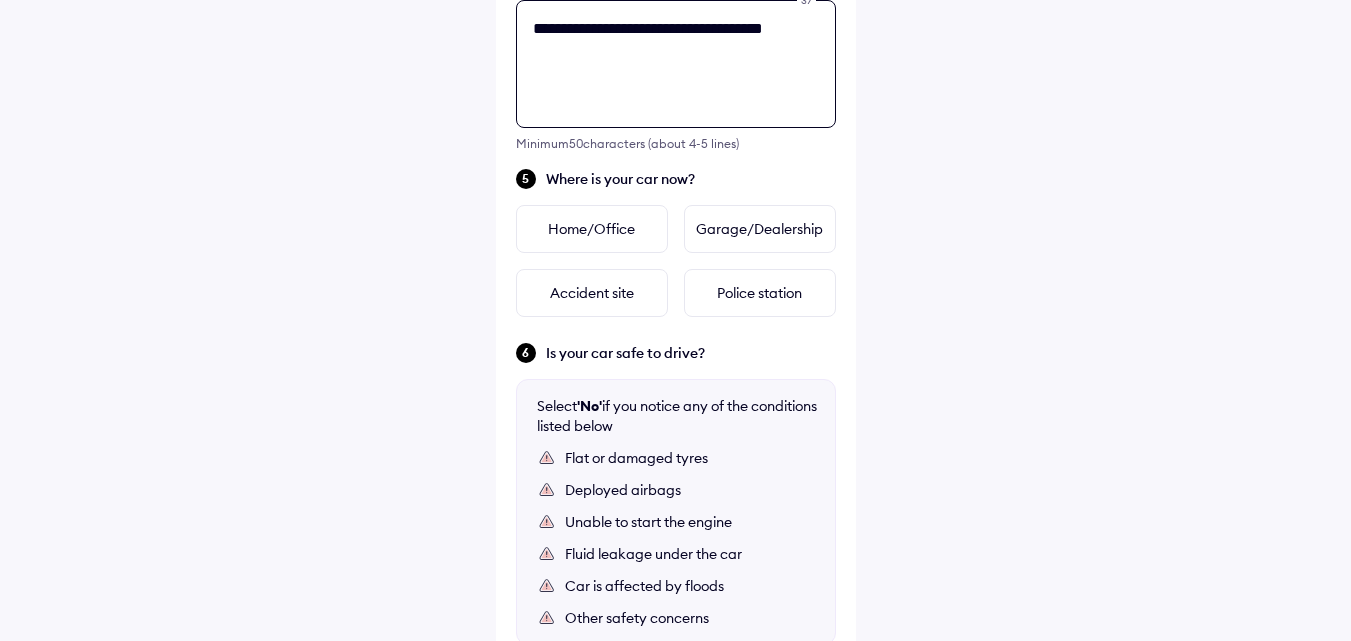drag, startPoint x: 706, startPoint y: 32, endPoint x: 429, endPoint y: 50, distance: 277.58423 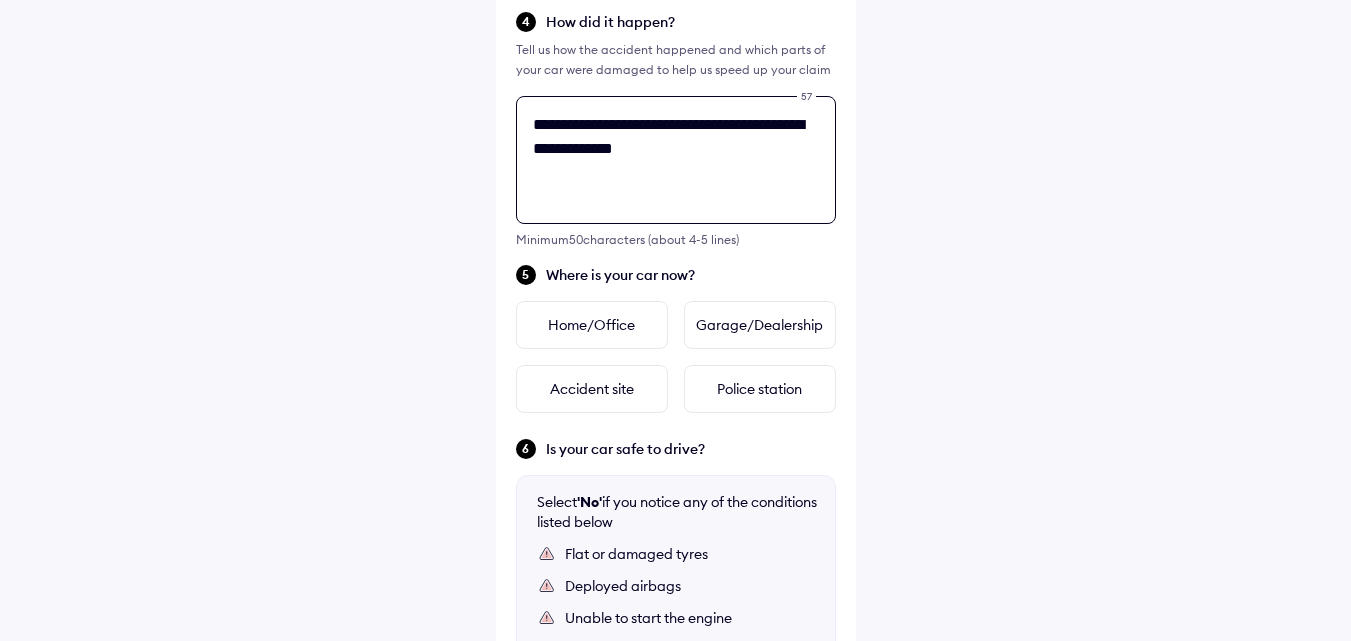 scroll, scrollTop: 625, scrollLeft: 0, axis: vertical 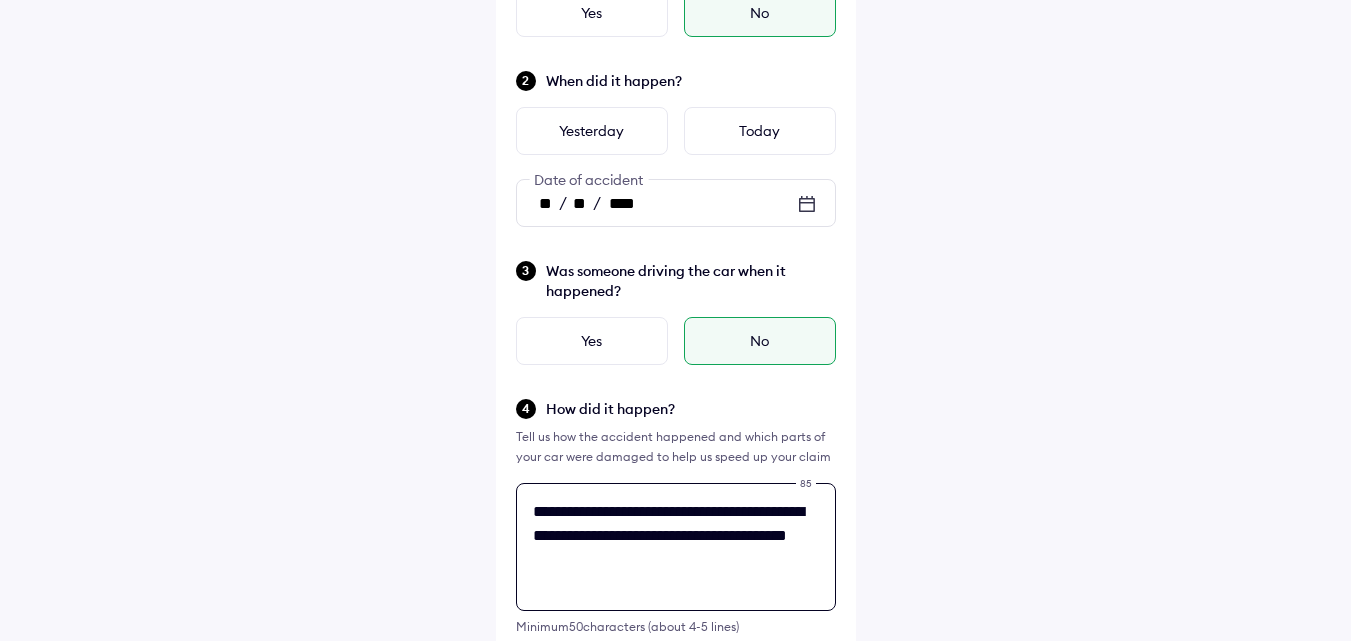 type on "**********" 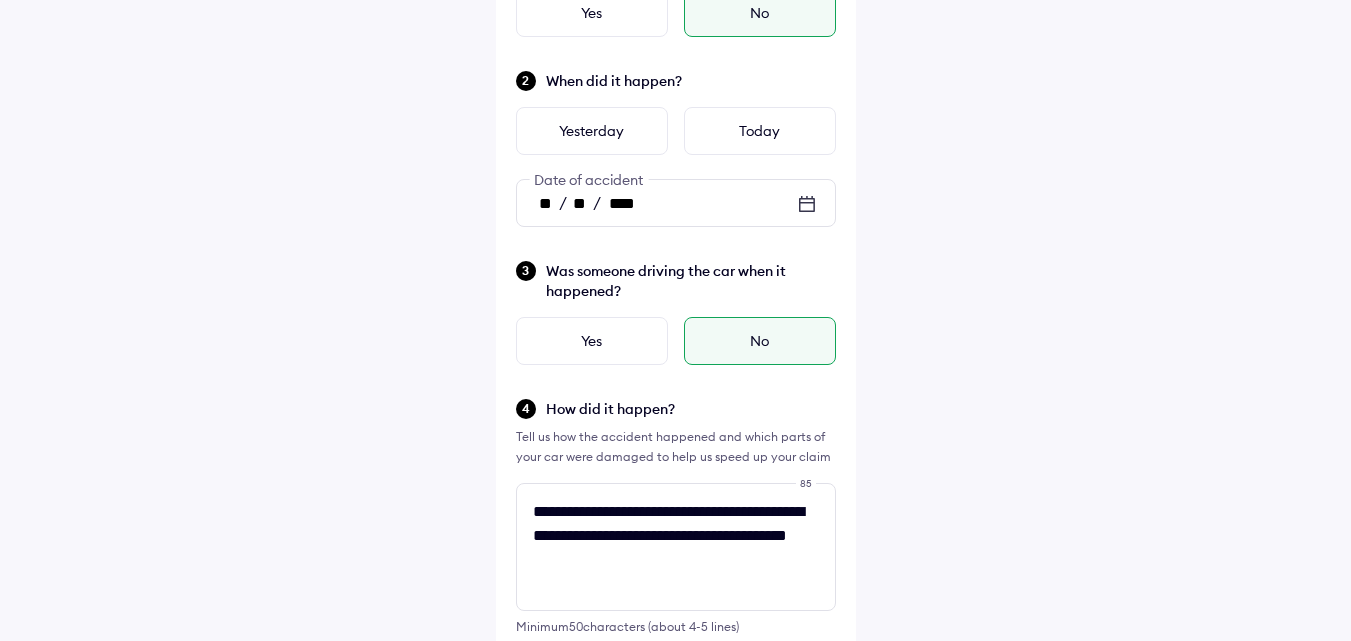 click 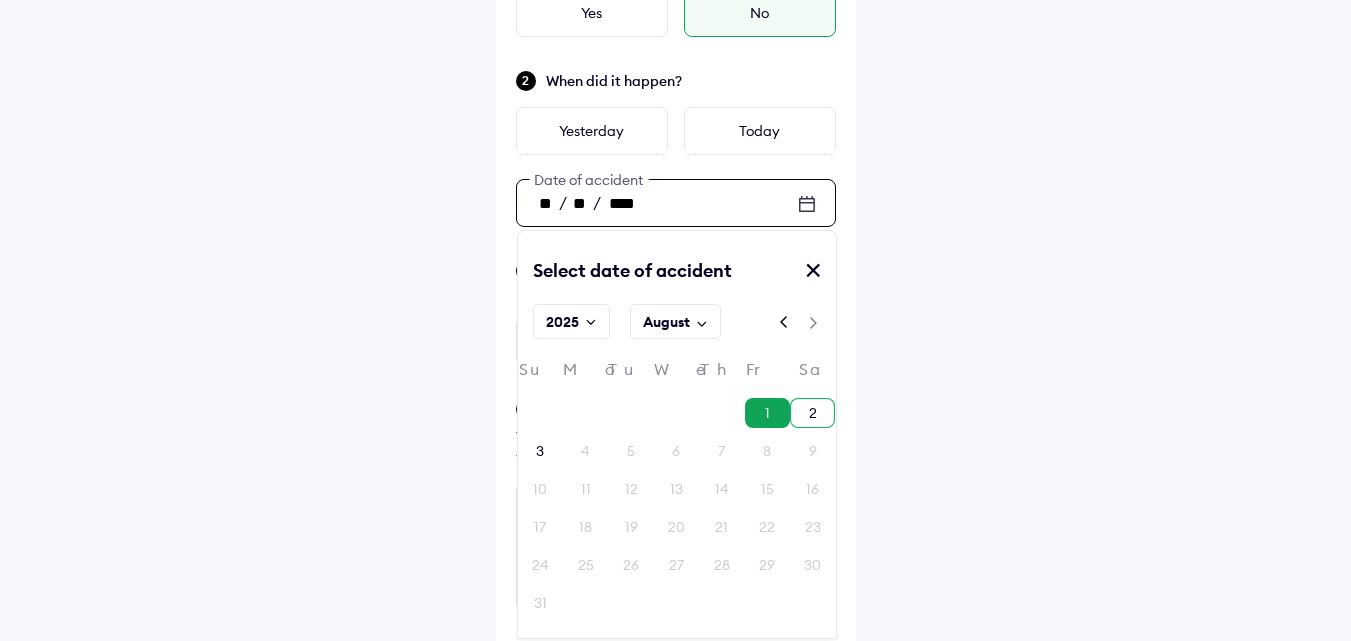 click on "2" at bounding box center (813, 413) 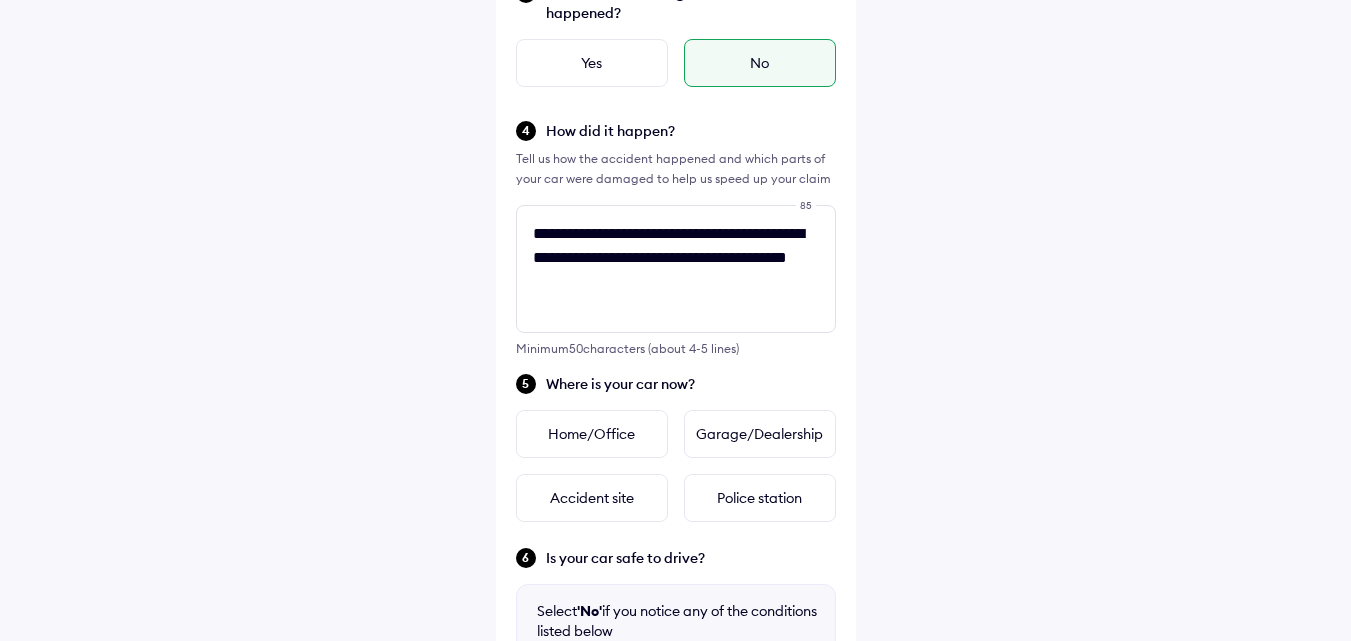 scroll, scrollTop: 523, scrollLeft: 0, axis: vertical 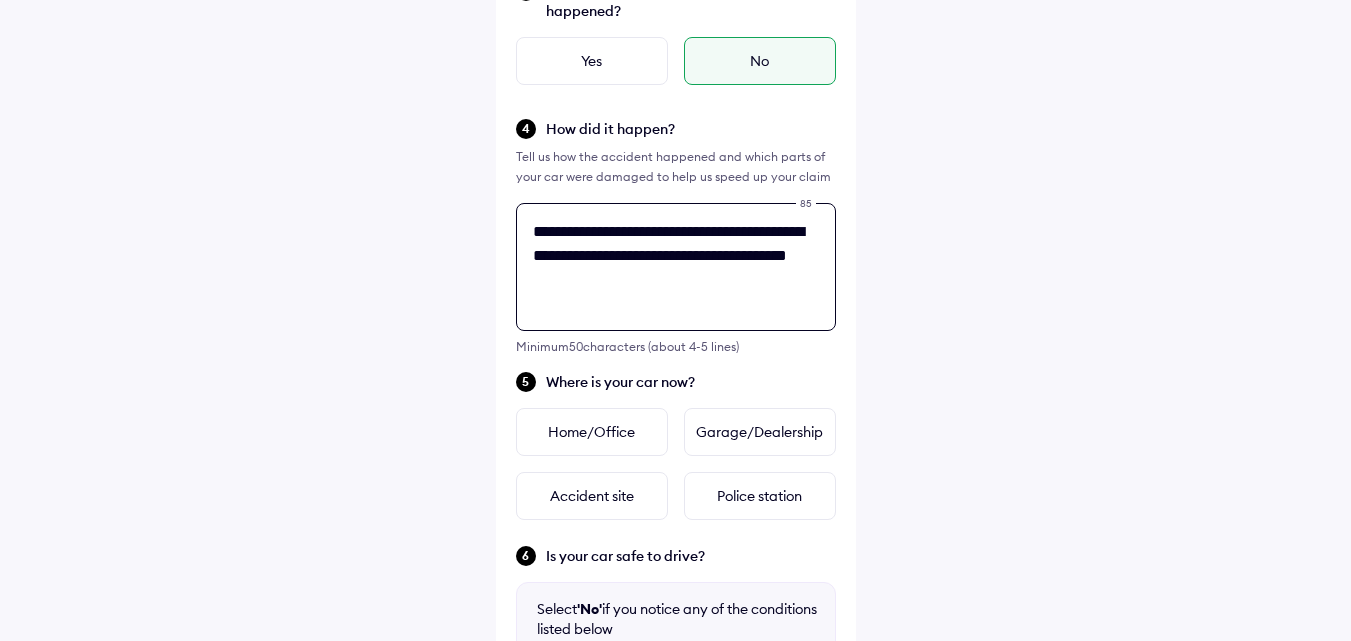 click on "**********" at bounding box center (676, 331) 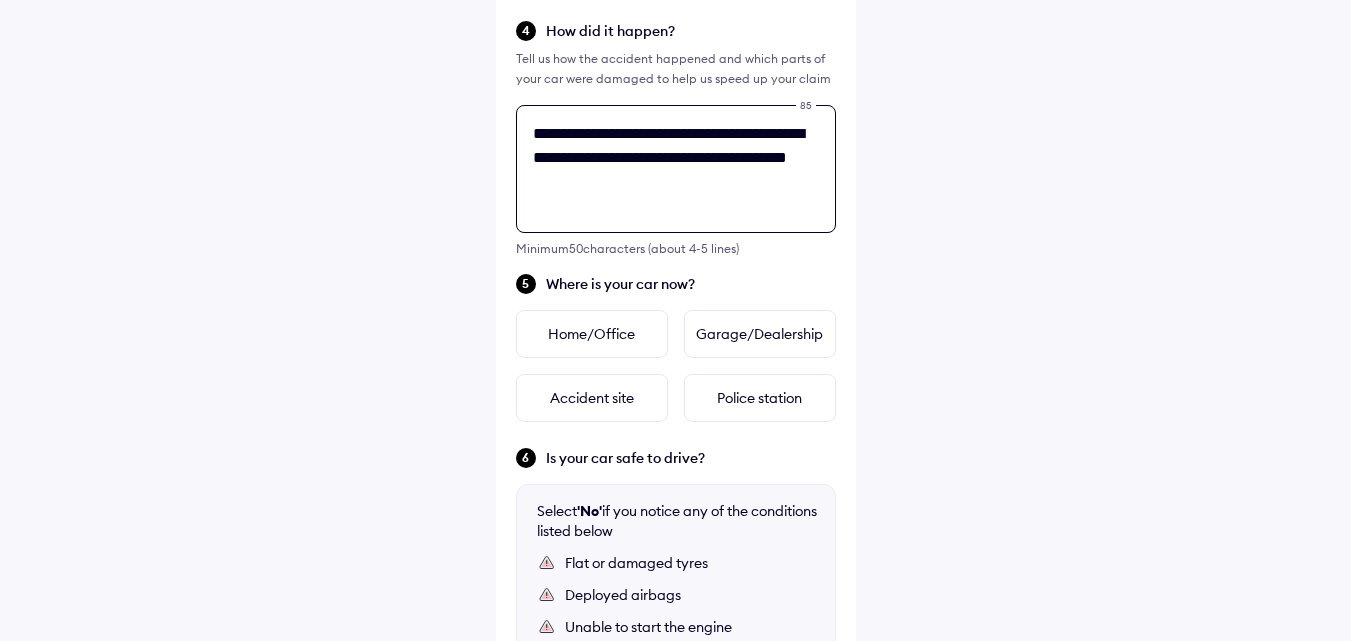 scroll, scrollTop: 726, scrollLeft: 0, axis: vertical 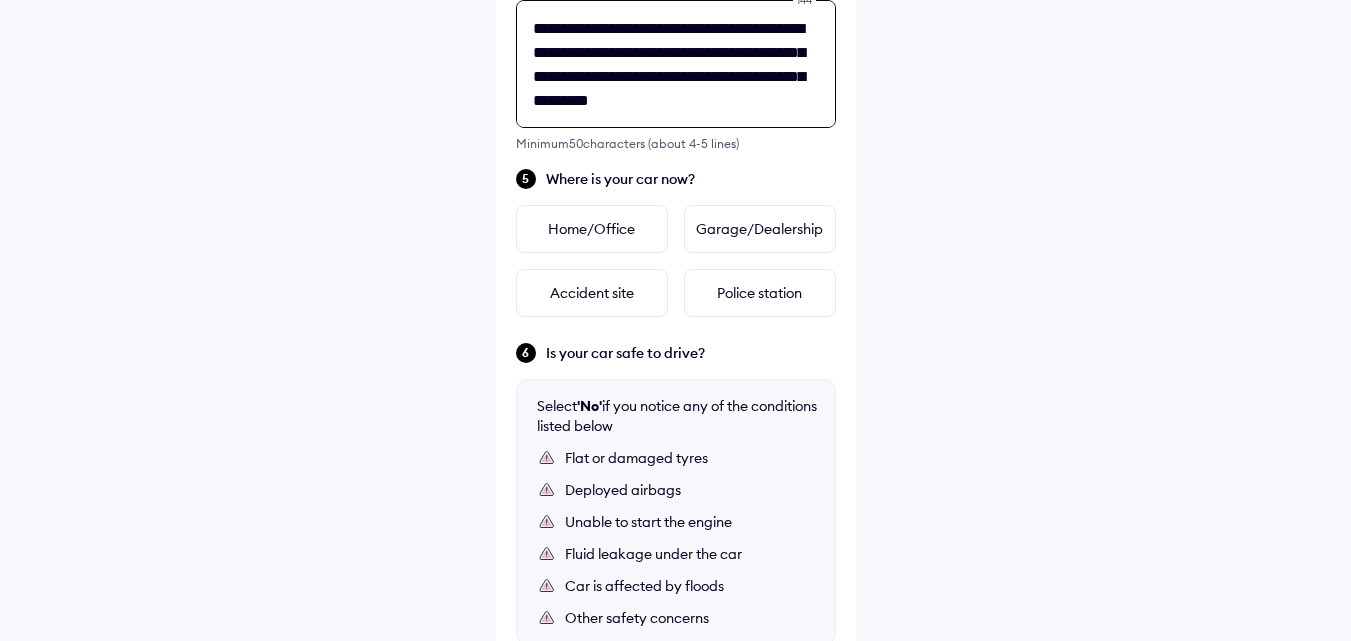 click on "**********" at bounding box center [676, 64] 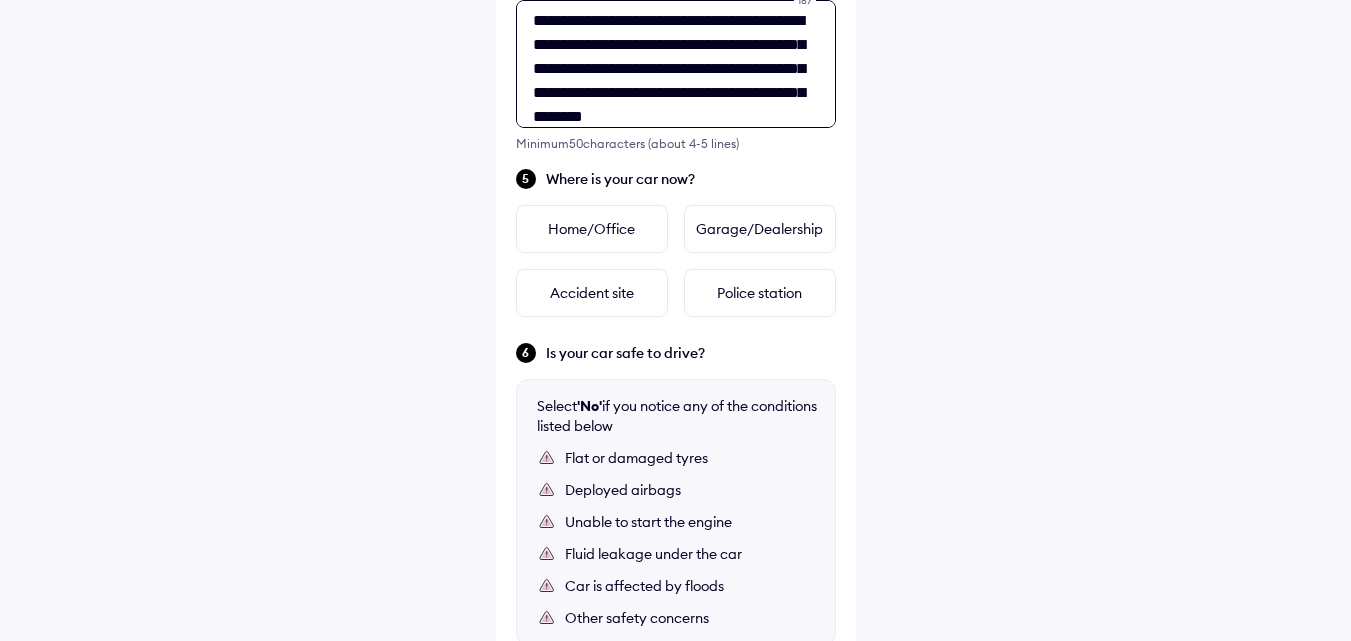 scroll, scrollTop: 32, scrollLeft: 0, axis: vertical 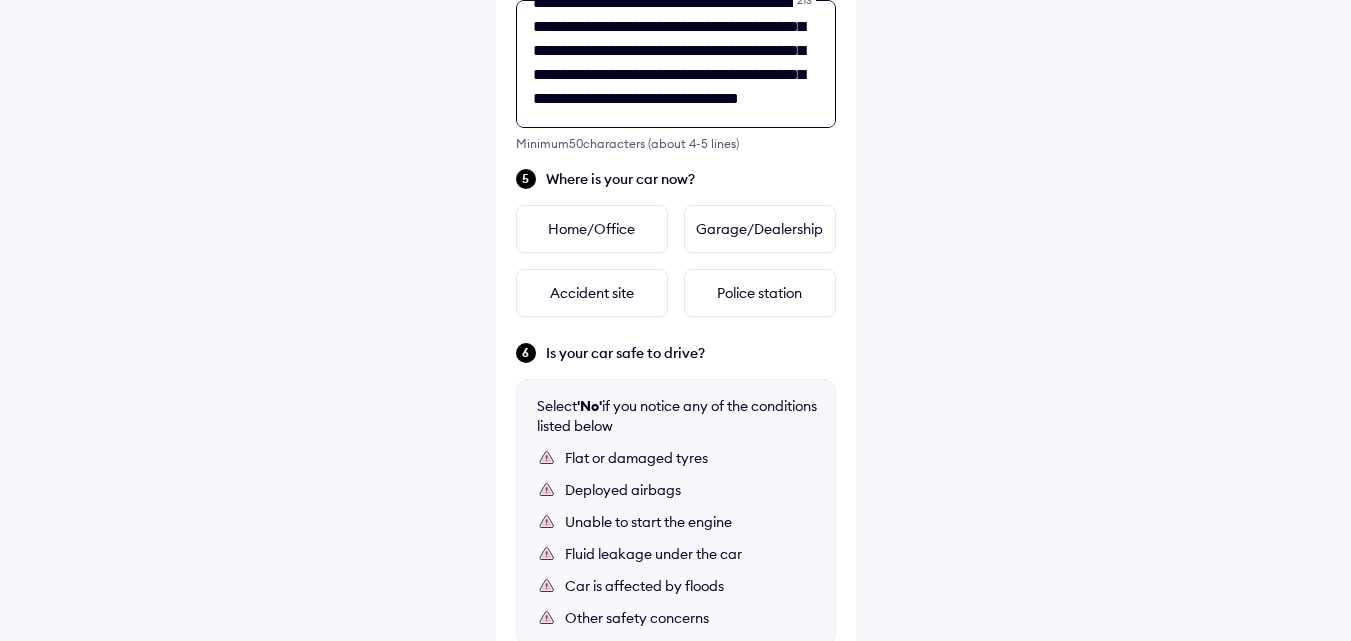 click on "**********" at bounding box center [676, 64] 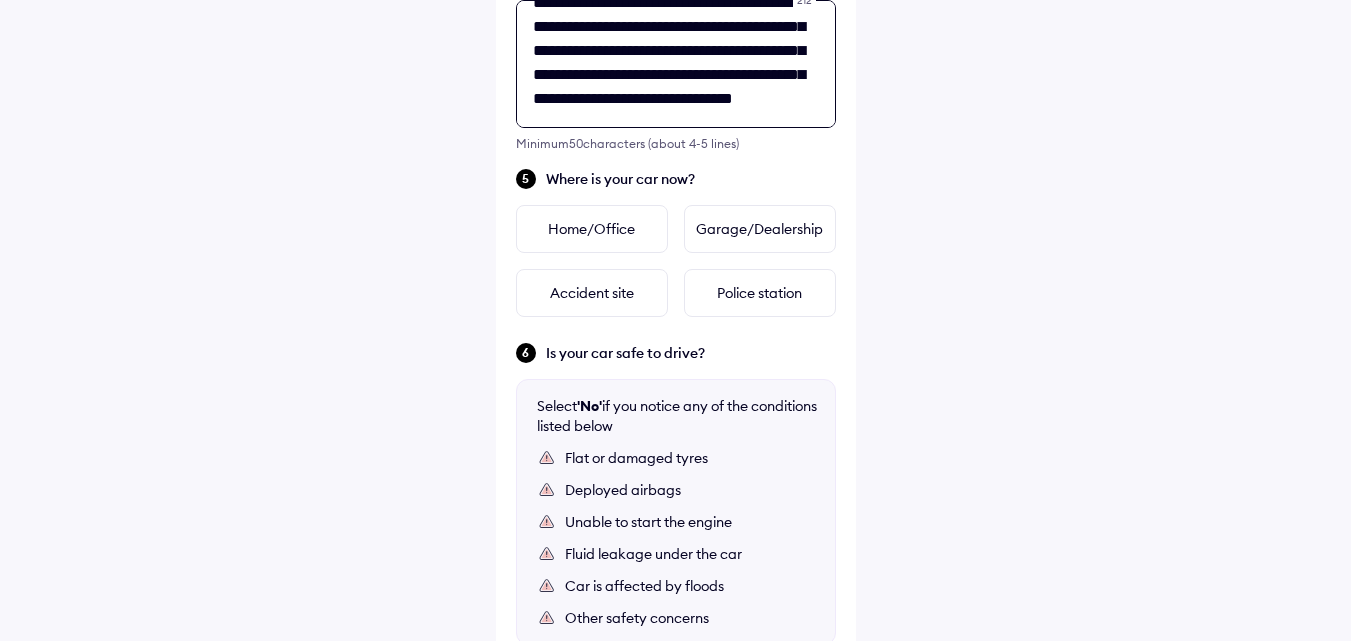 click on "**********" at bounding box center [676, 64] 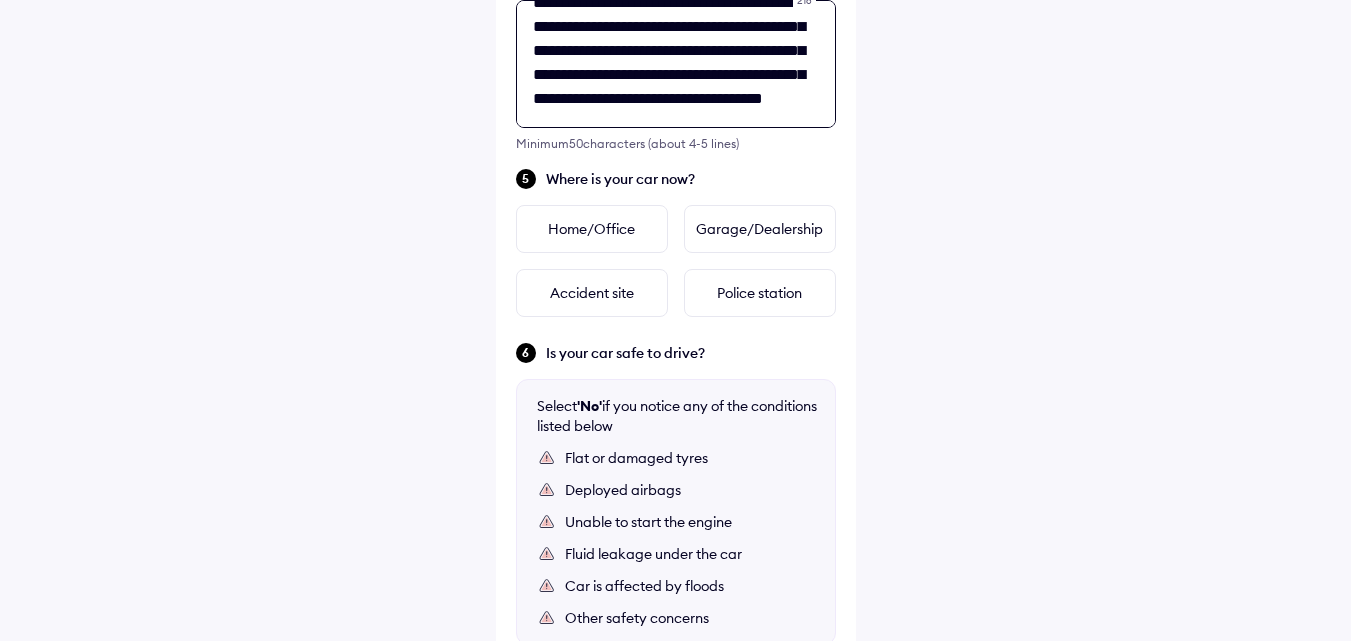 scroll, scrollTop: 56, scrollLeft: 0, axis: vertical 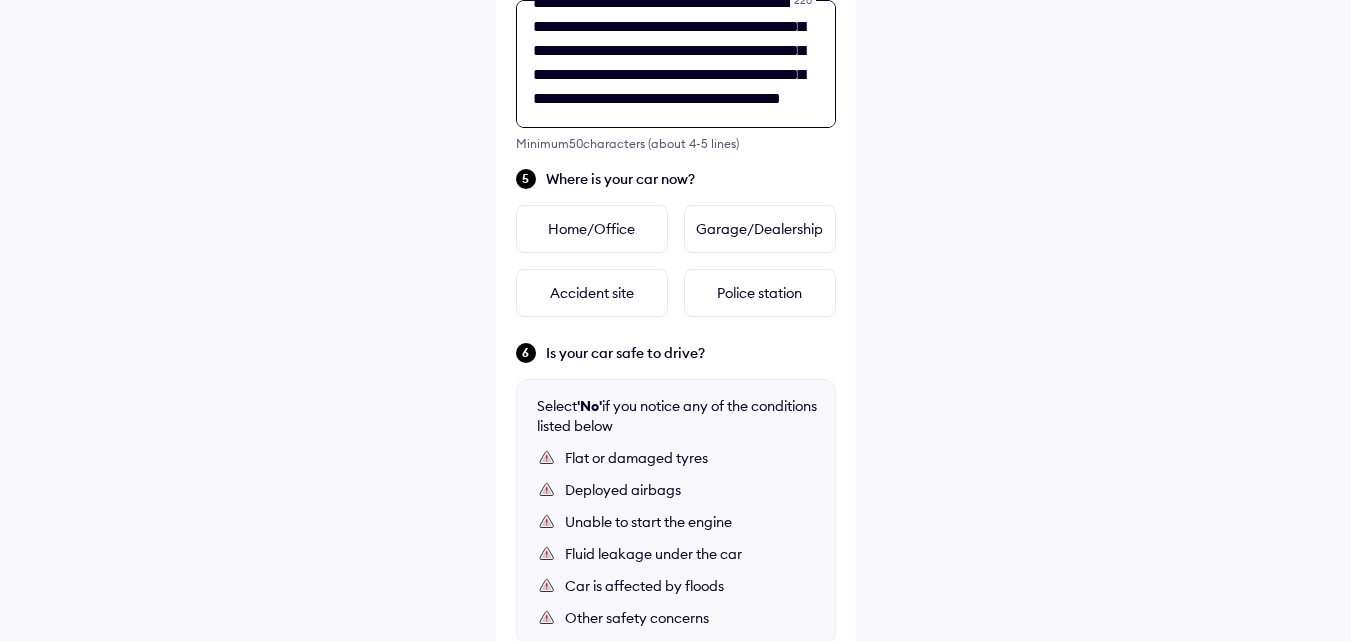 click on "**********" at bounding box center (676, 64) 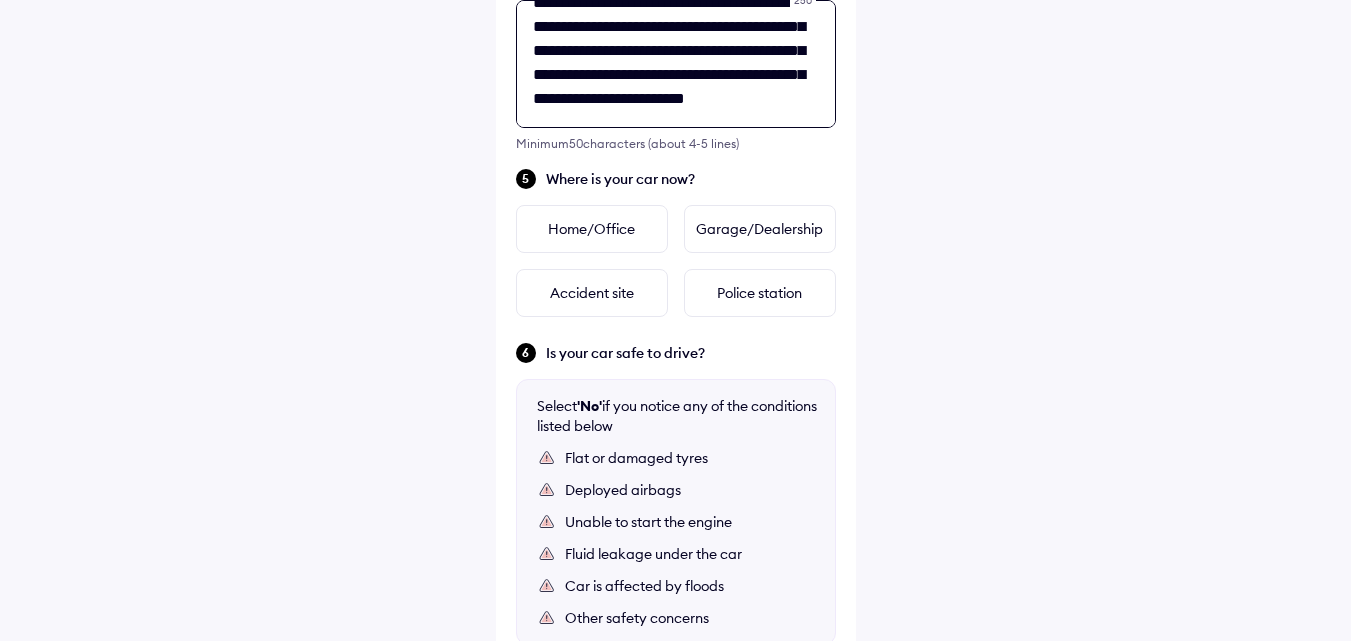 scroll, scrollTop: 80, scrollLeft: 0, axis: vertical 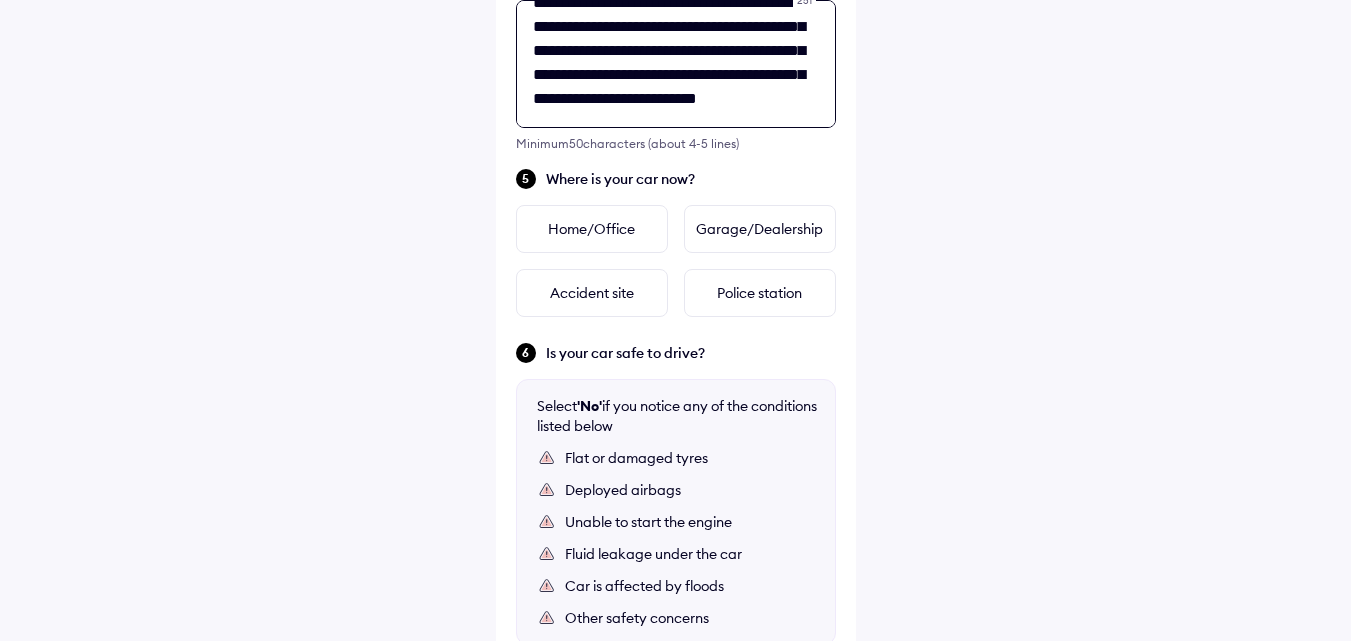 click on "**********" at bounding box center [676, 64] 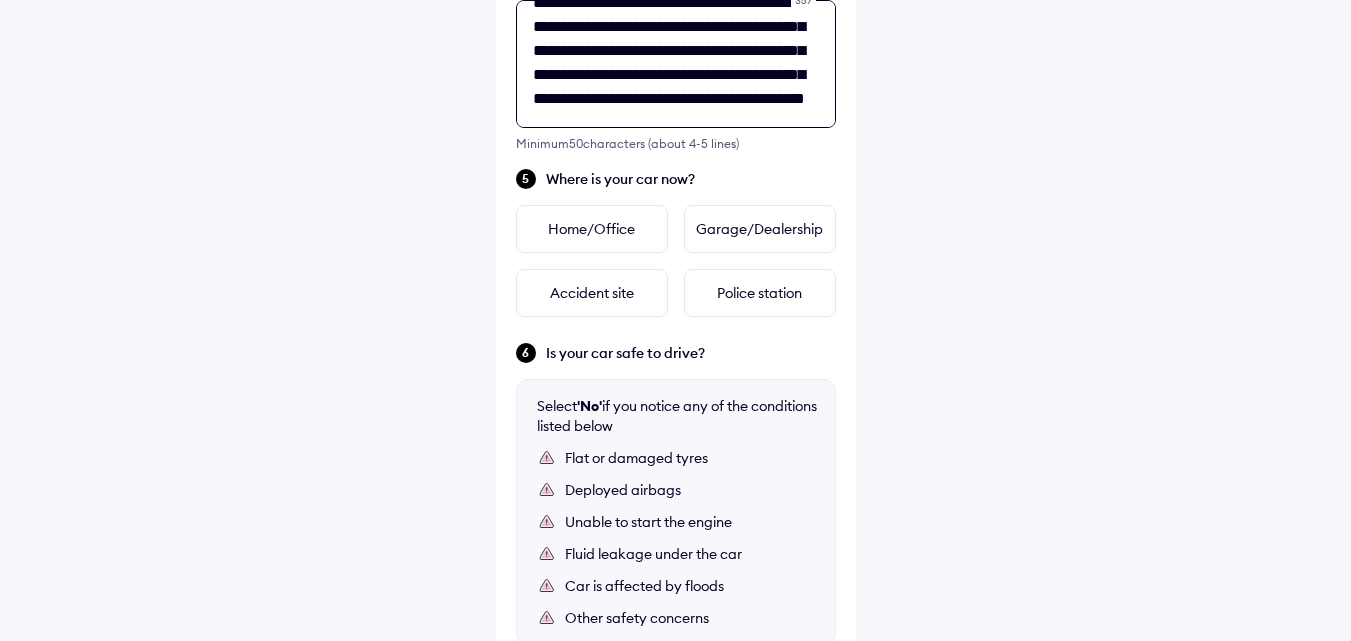 scroll, scrollTop: 152, scrollLeft: 0, axis: vertical 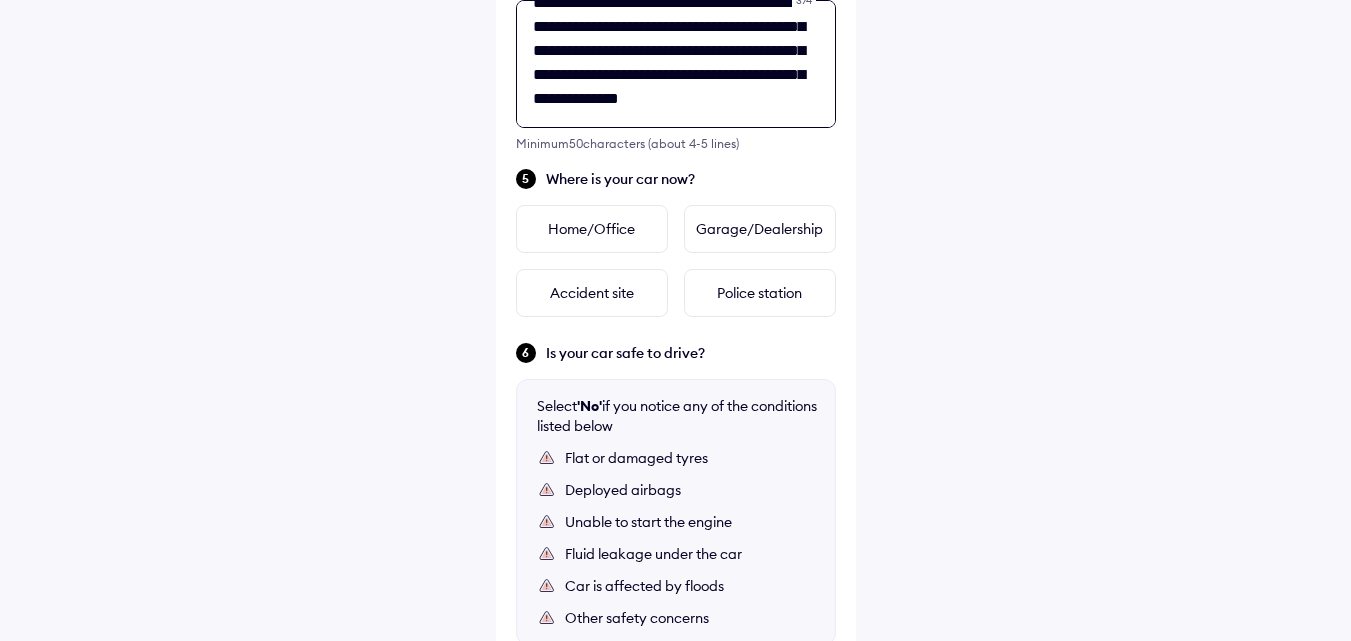 click on "**********" at bounding box center [676, 64] 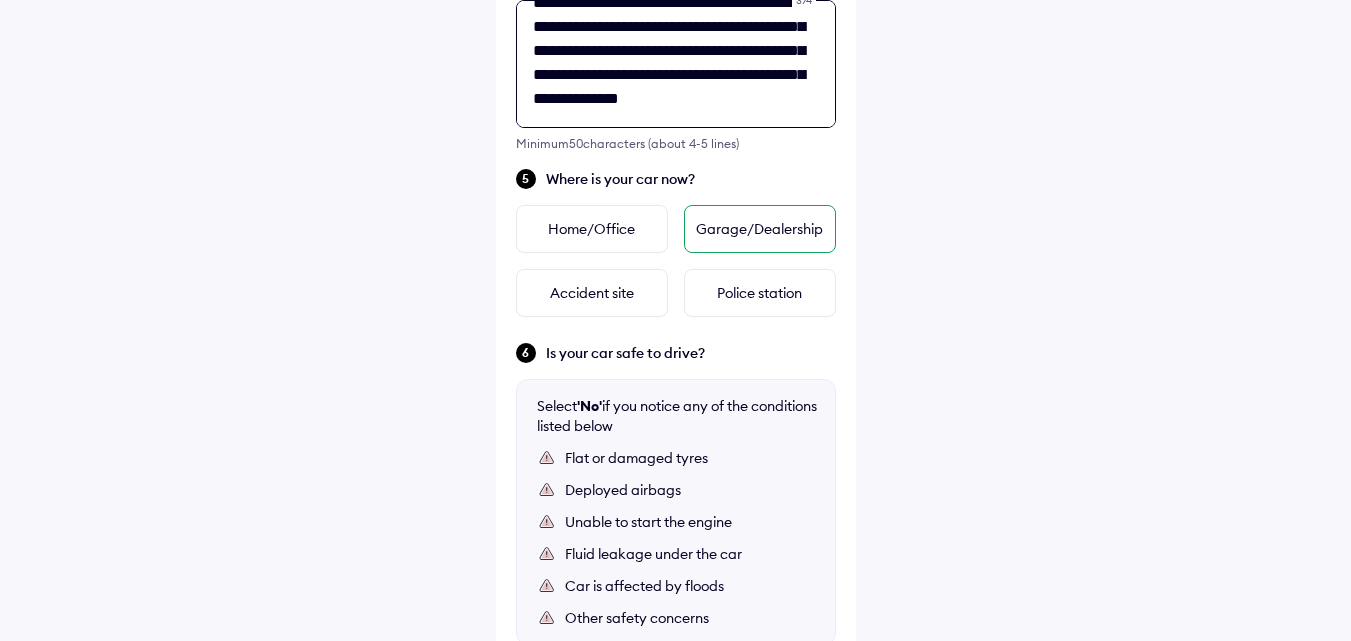 type on "**********" 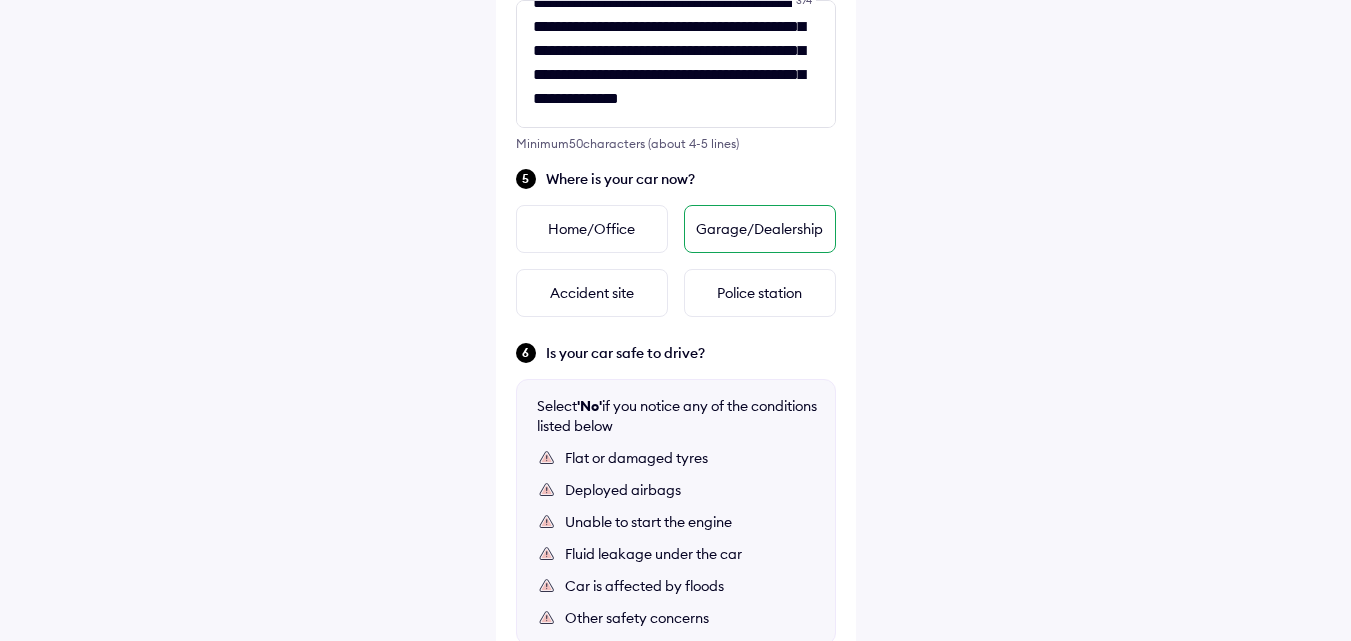 click on "Garage/Dealership" at bounding box center [760, 229] 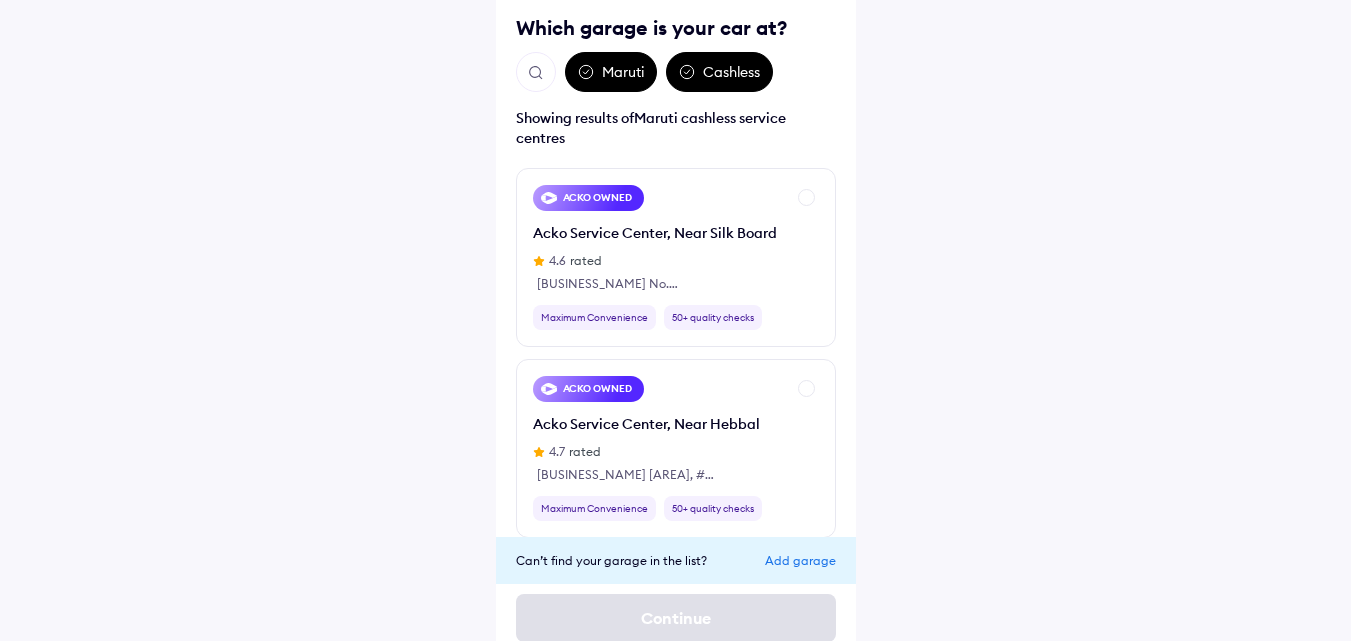 scroll, scrollTop: 165, scrollLeft: 0, axis: vertical 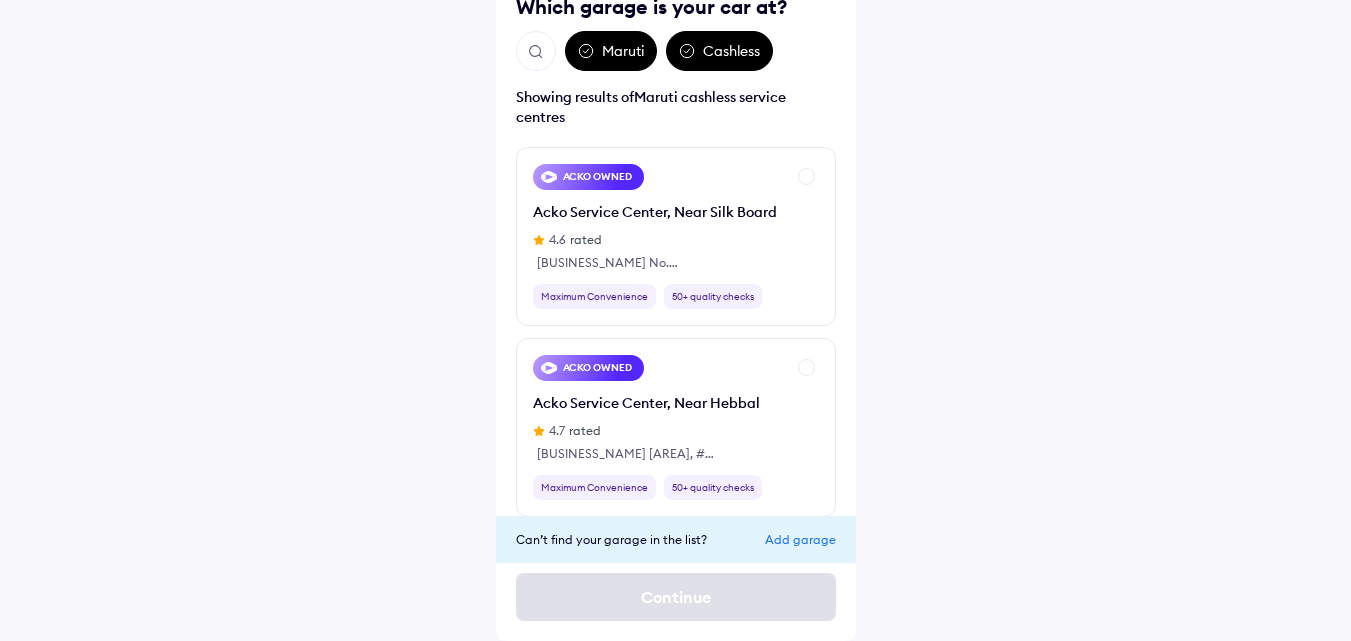 click on "Add garage" at bounding box center (800, 539) 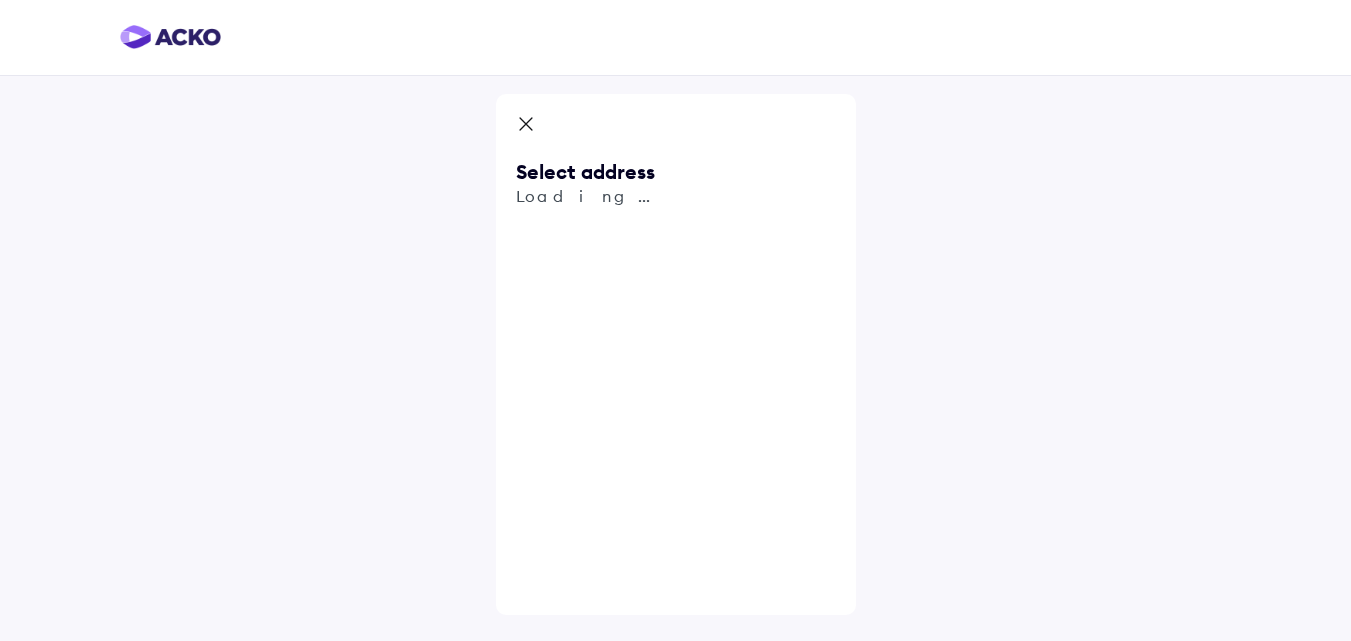 scroll, scrollTop: 0, scrollLeft: 0, axis: both 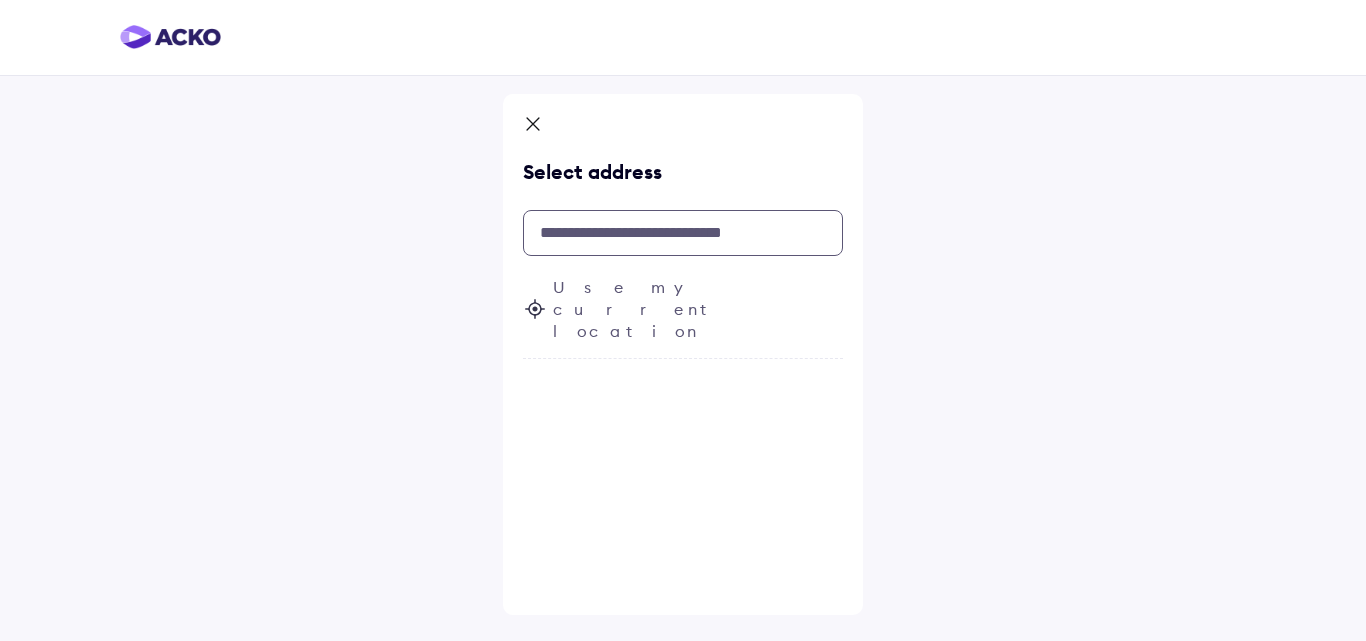 click at bounding box center (683, 233) 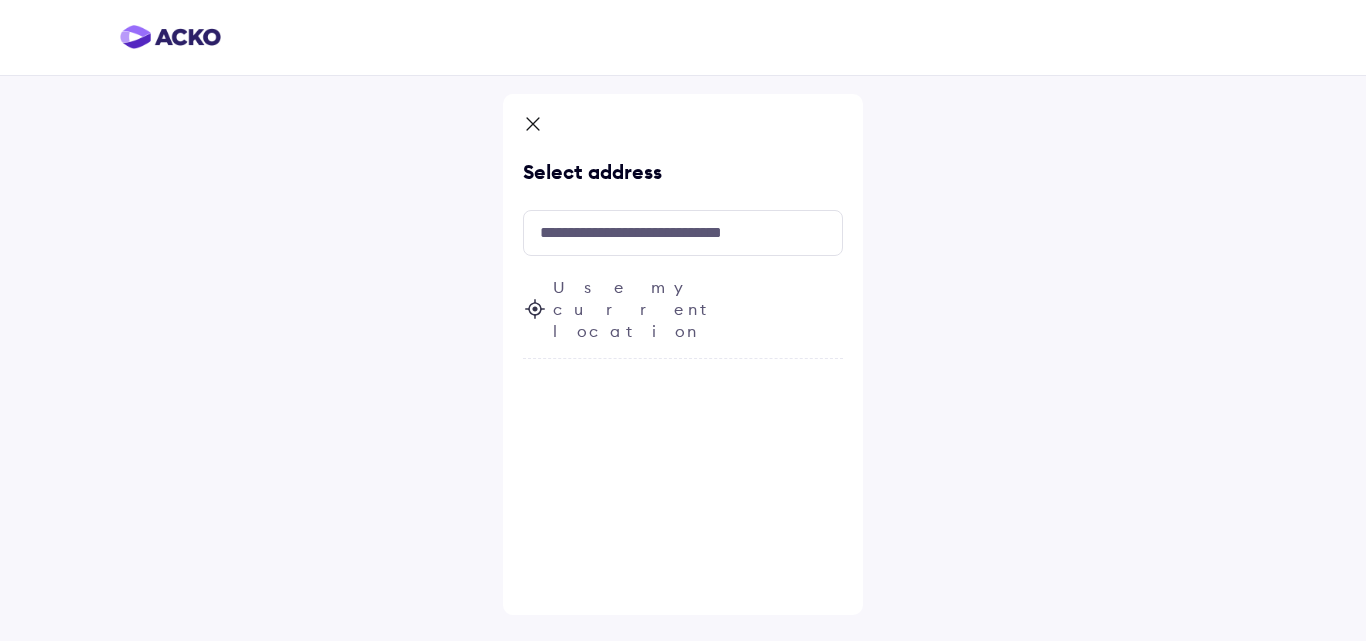 click on "Use my current location" at bounding box center [698, 309] 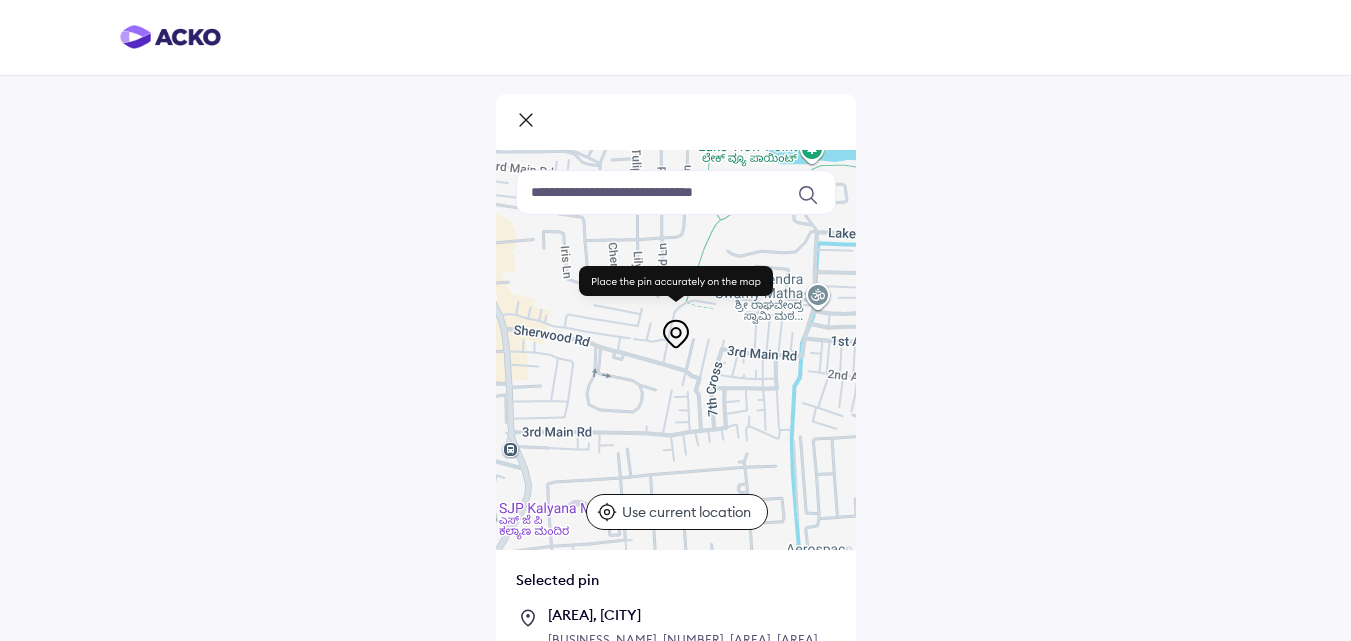 click on "Use current location" at bounding box center [677, 512] 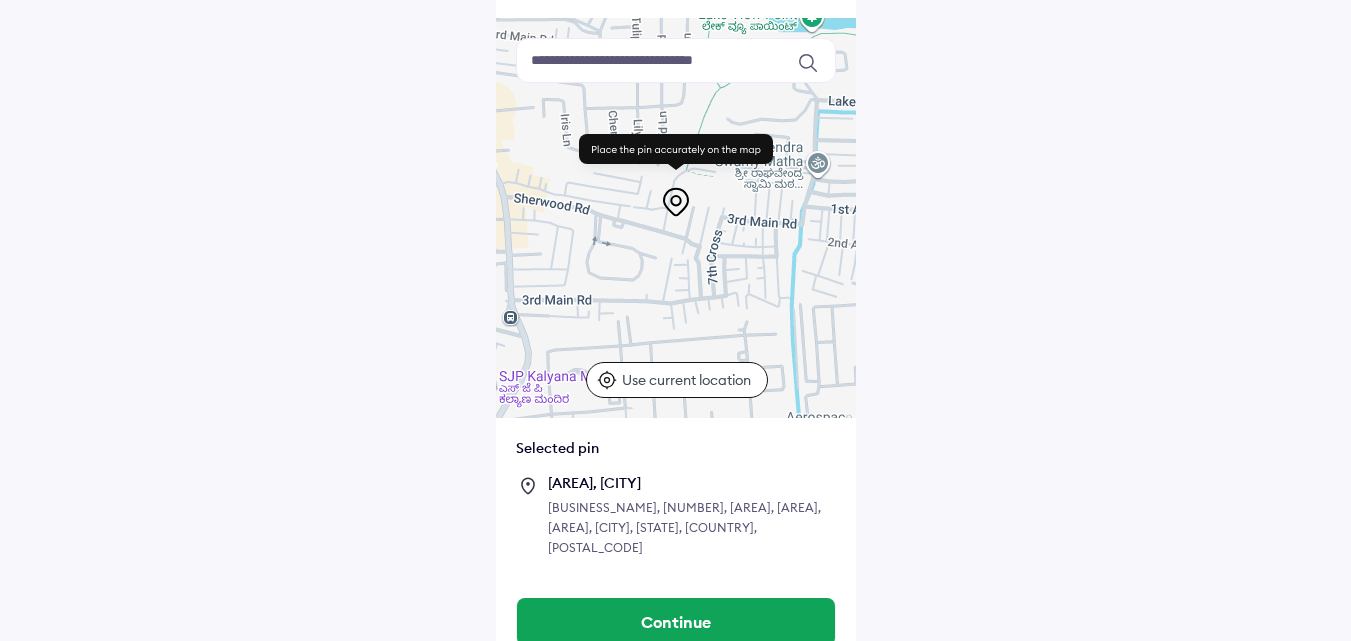 scroll, scrollTop: 157, scrollLeft: 0, axis: vertical 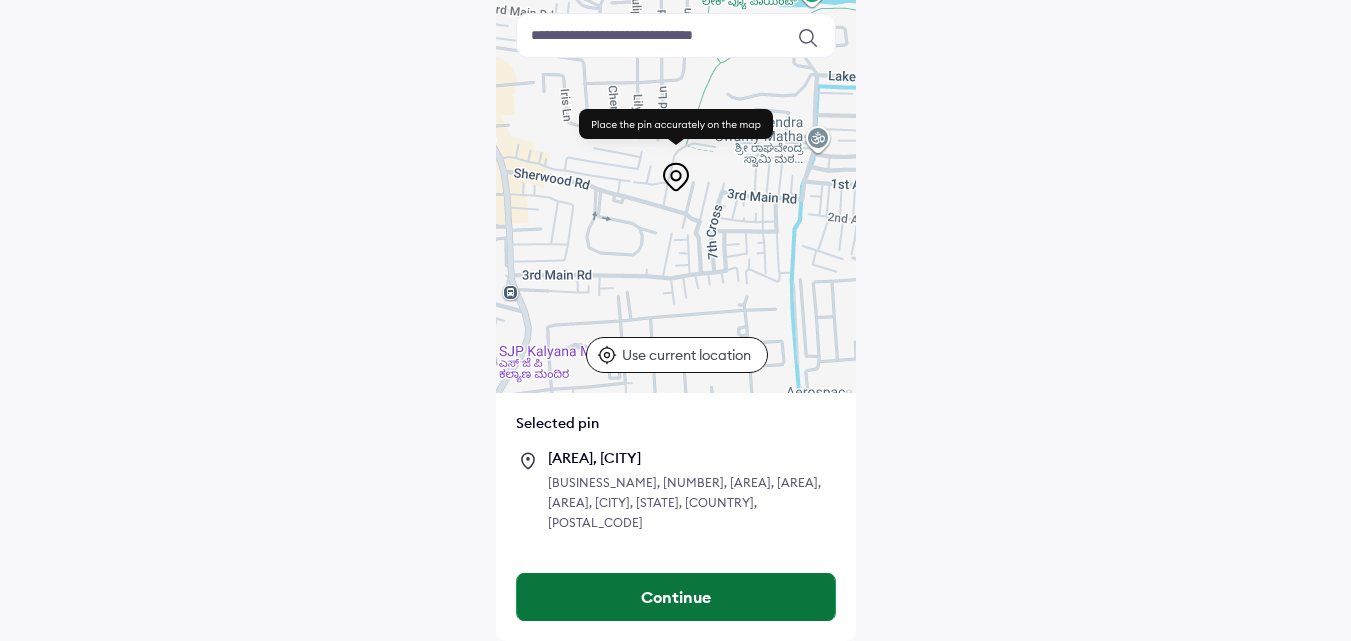 click on "Continue" at bounding box center (676, 597) 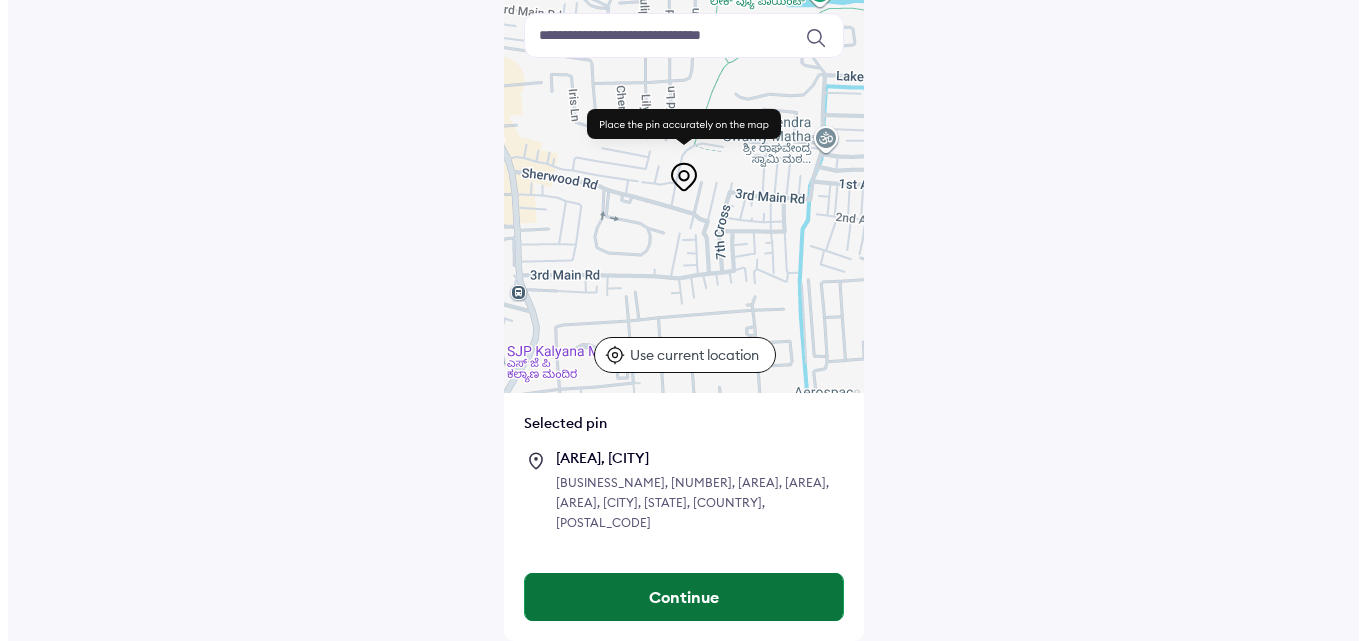 scroll, scrollTop: 0, scrollLeft: 0, axis: both 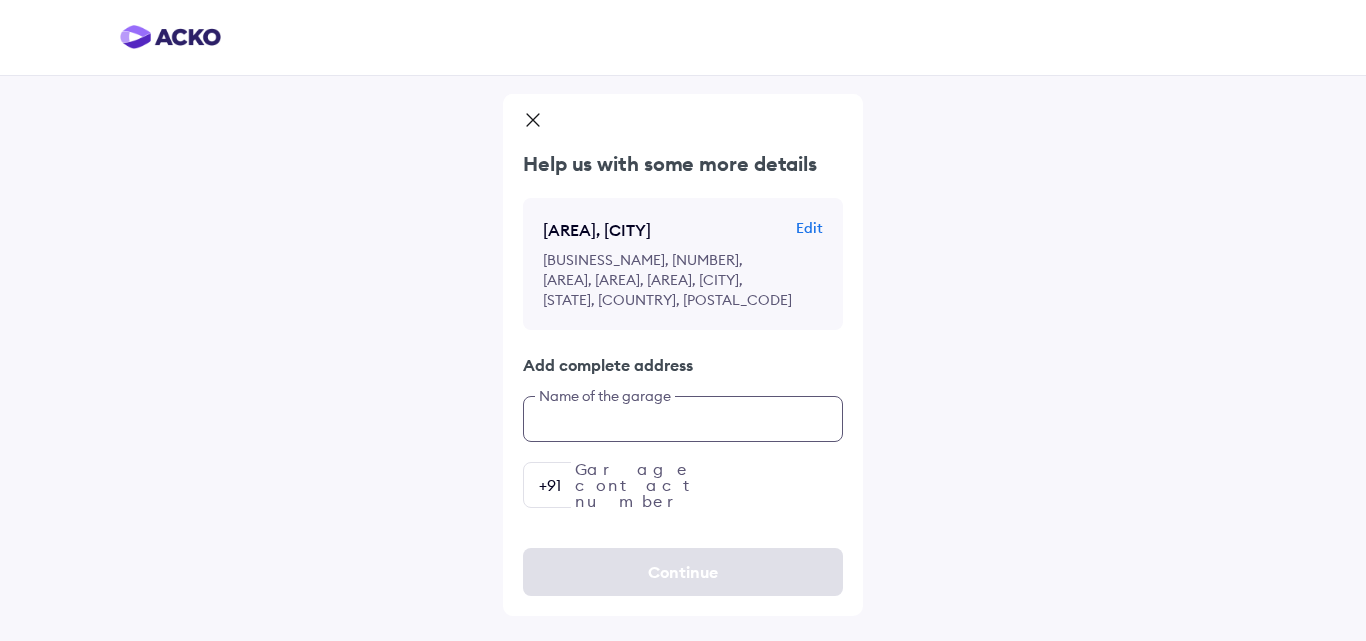 click at bounding box center (683, 419) 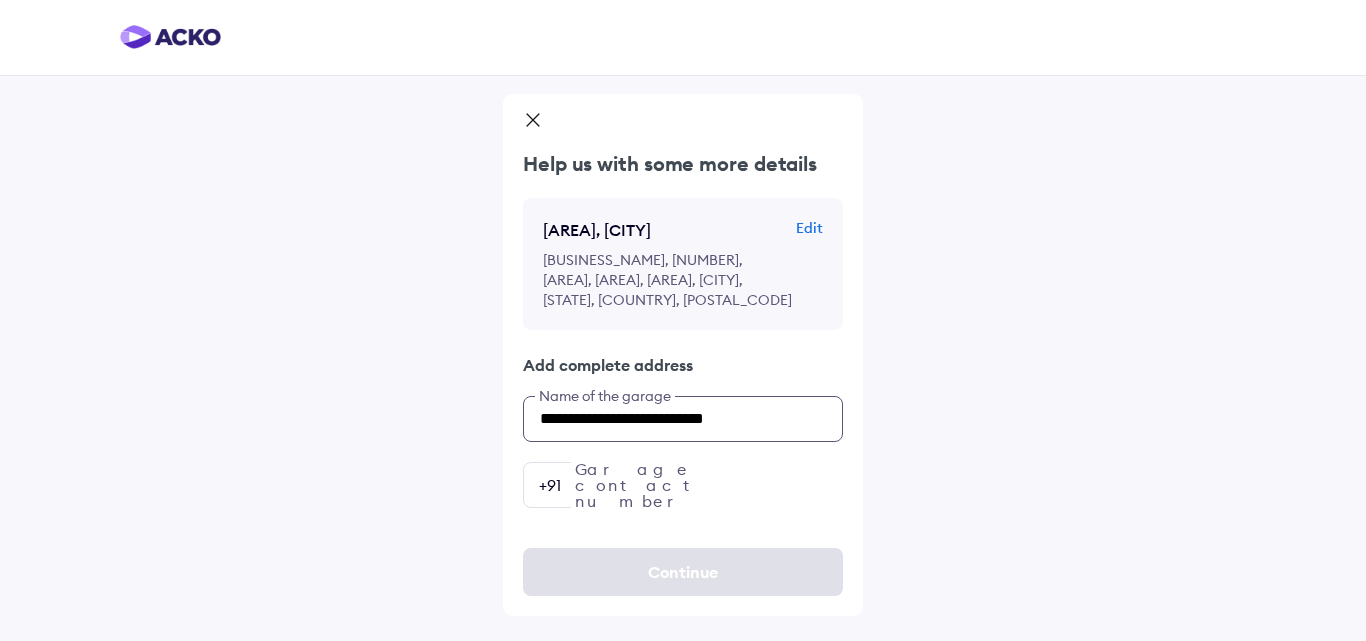 type on "**********" 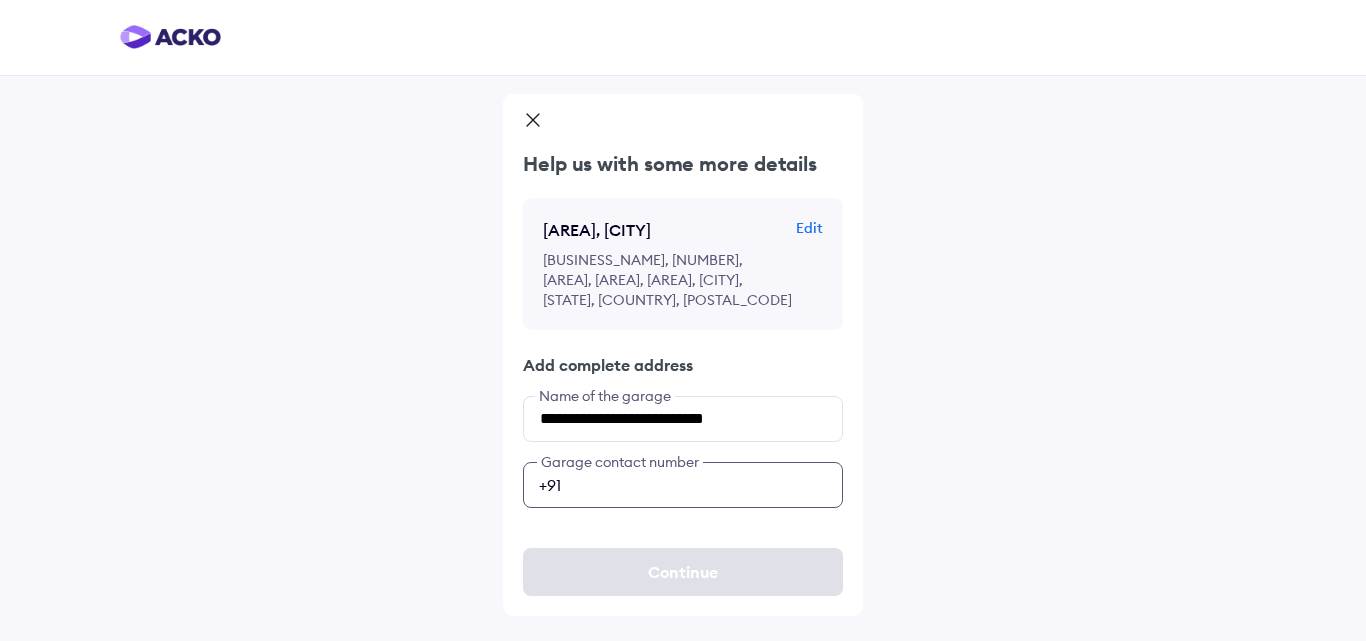click at bounding box center (683, 485) 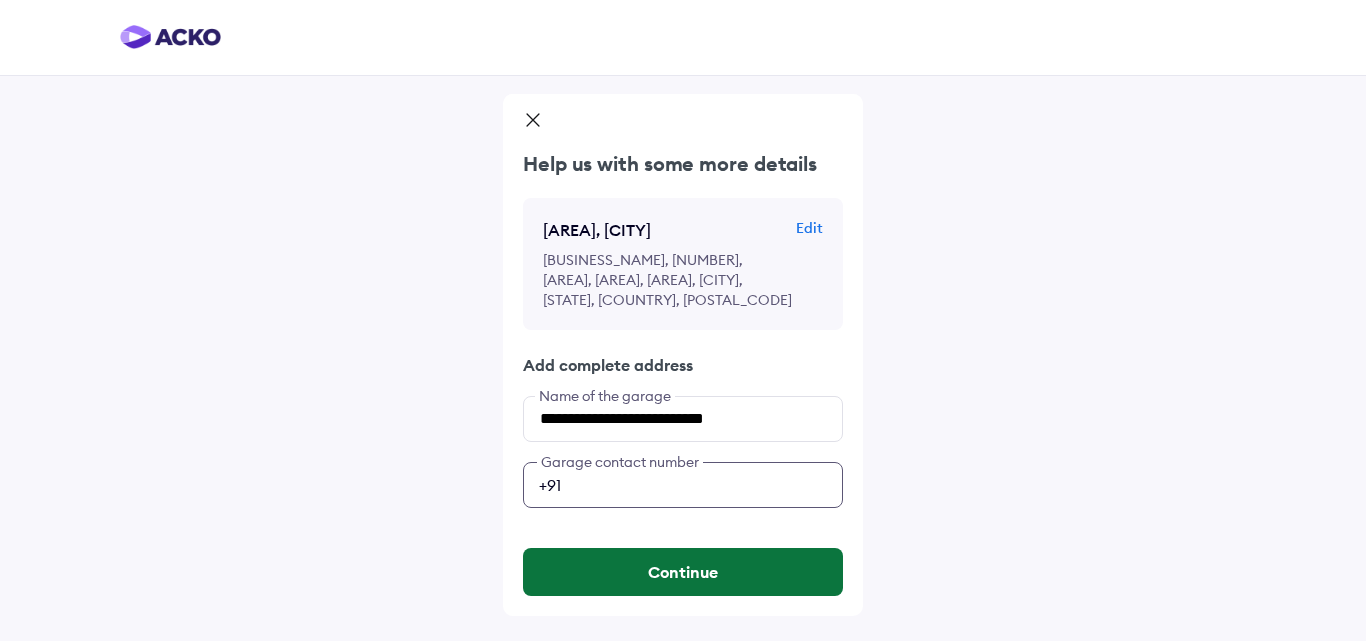 type on "**********" 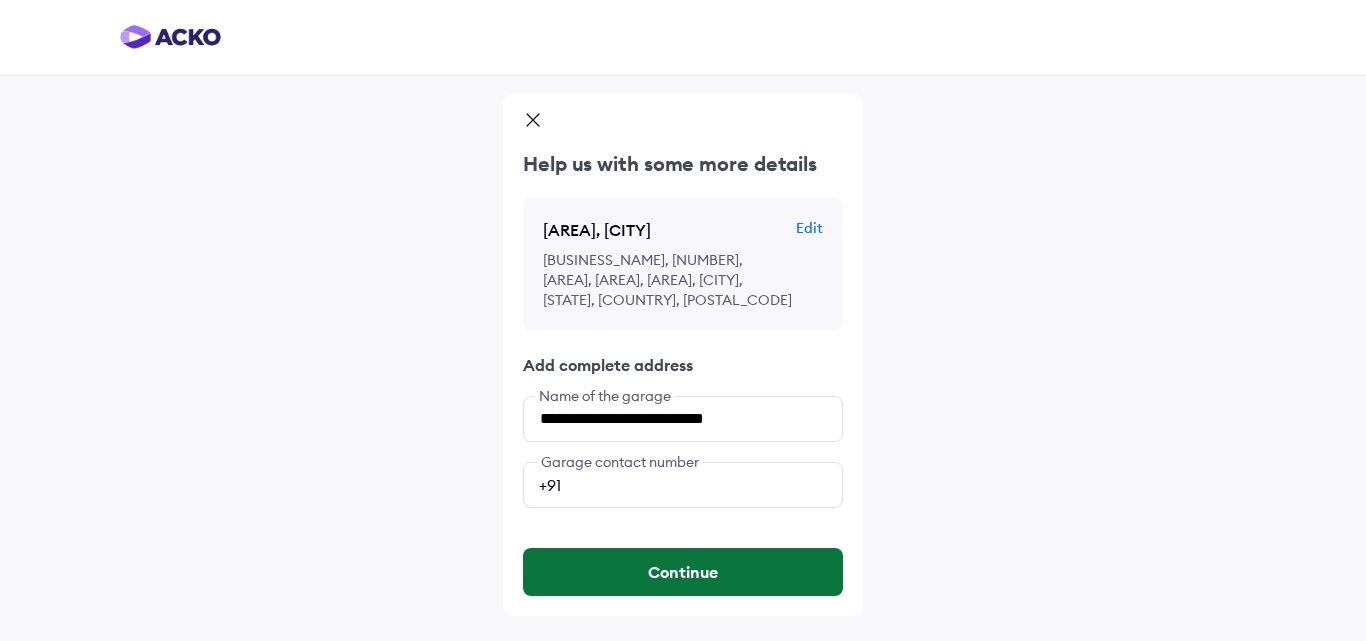 click on "Continue" at bounding box center [683, 572] 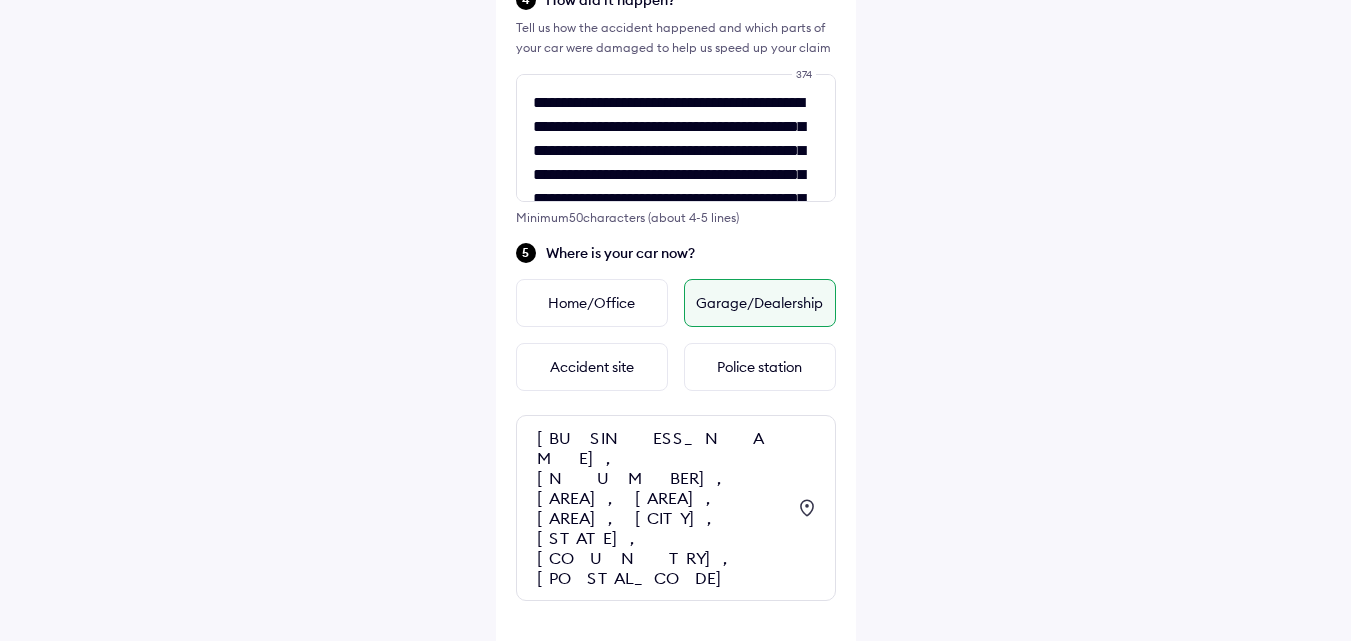 scroll, scrollTop: 724, scrollLeft: 0, axis: vertical 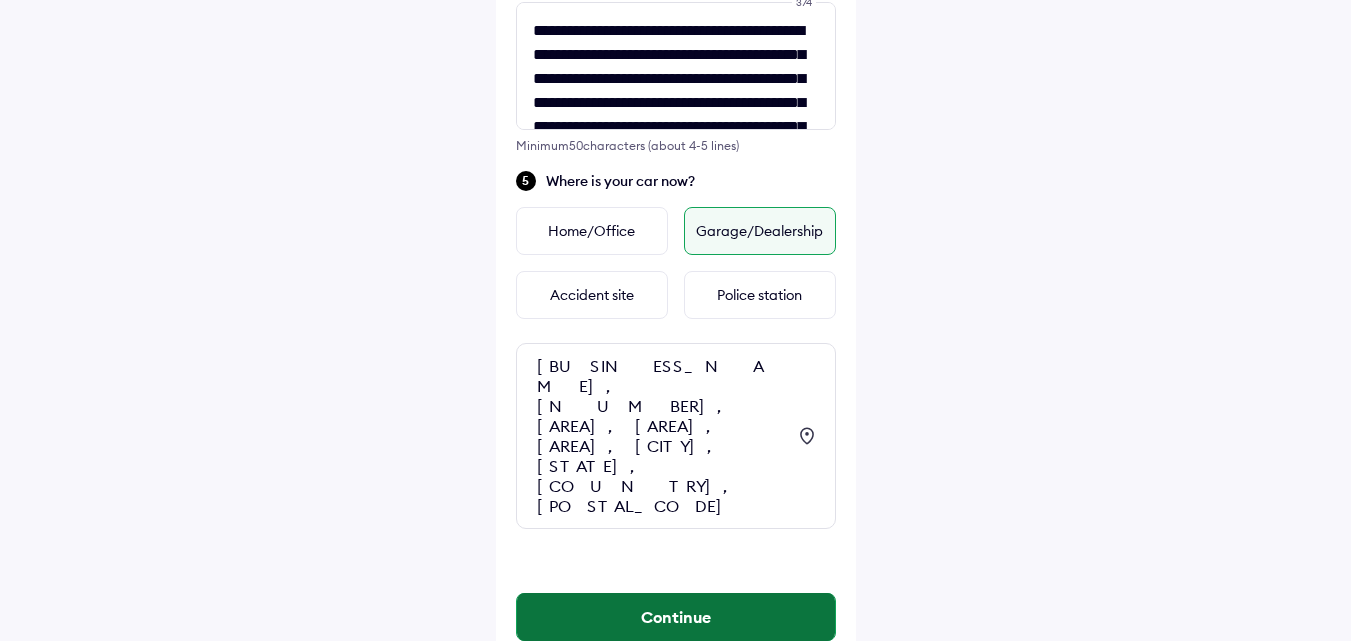 click on "Continue" at bounding box center (676, 617) 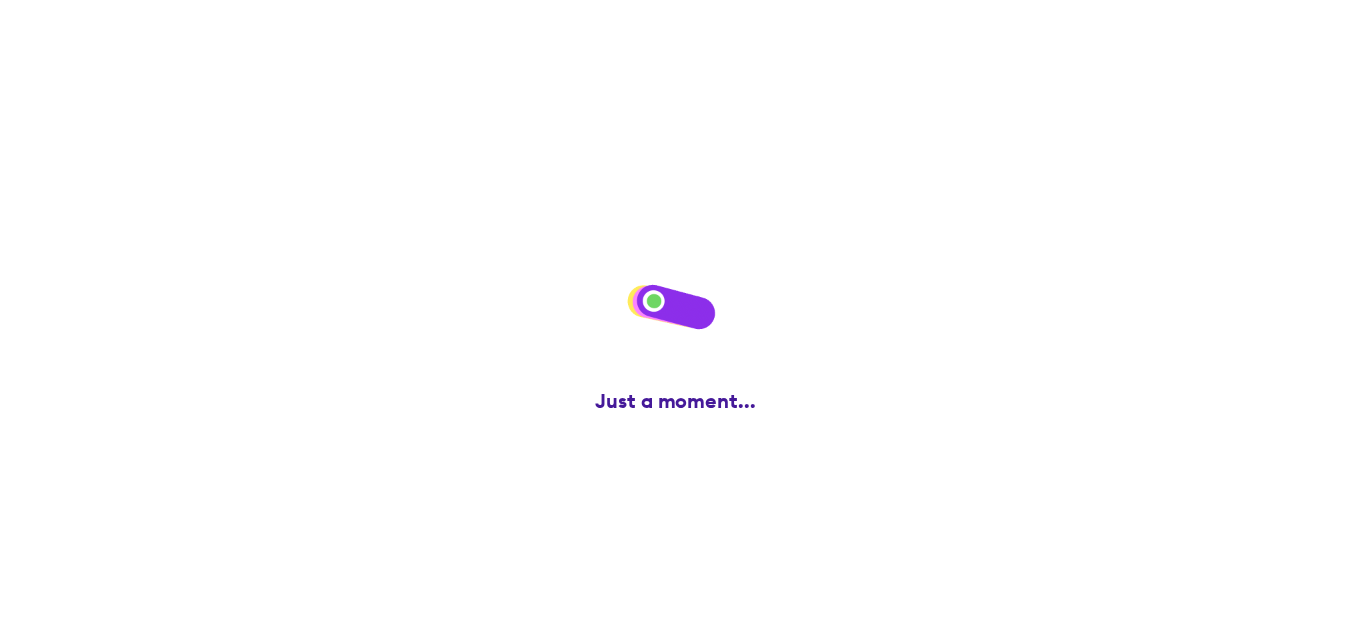 scroll, scrollTop: 0, scrollLeft: 0, axis: both 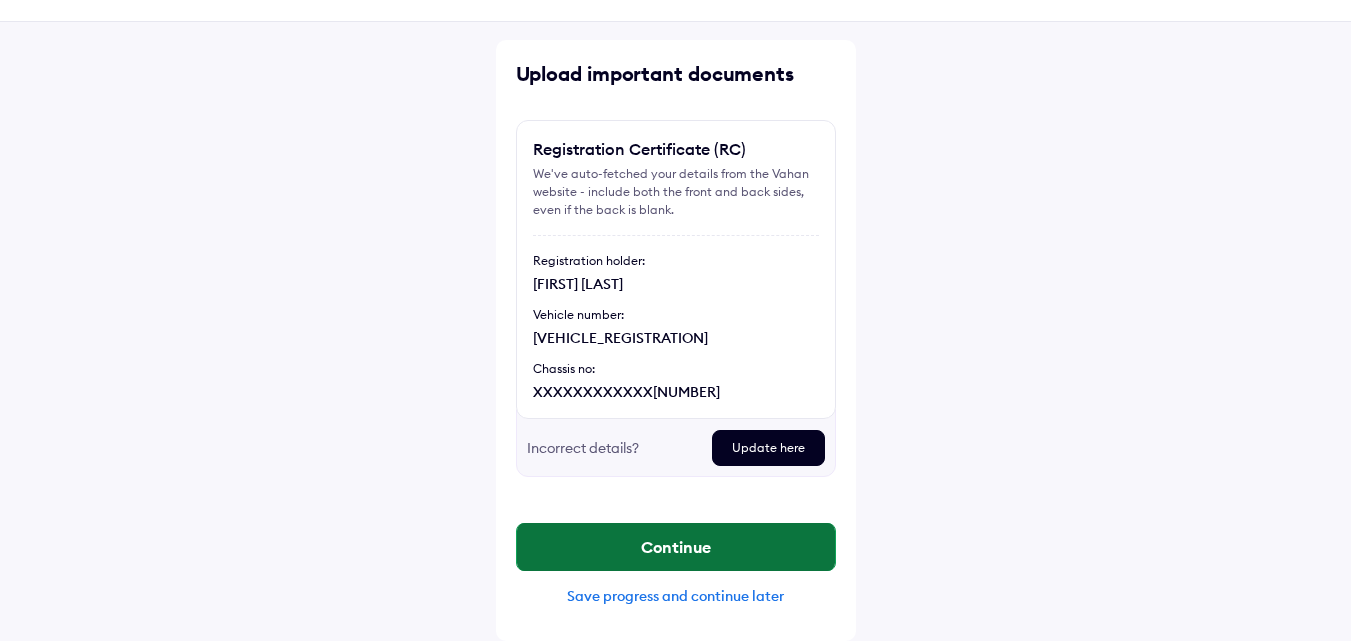 click on "Continue" at bounding box center [676, 547] 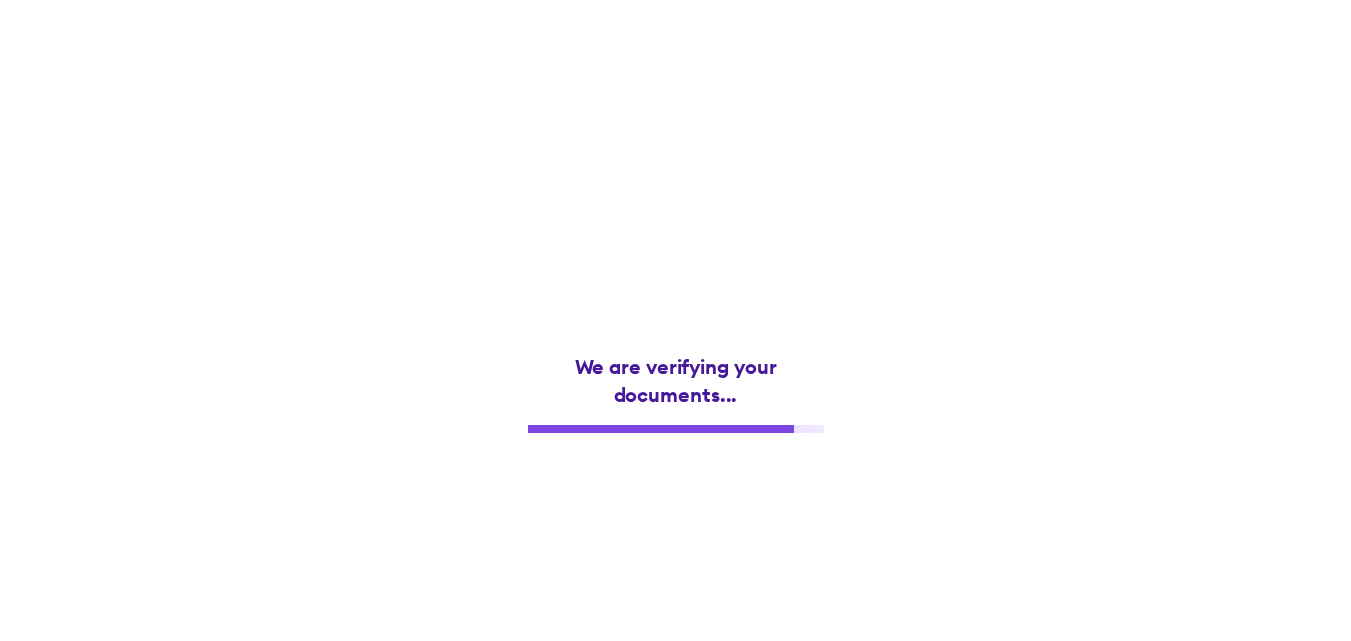 scroll, scrollTop: 0, scrollLeft: 0, axis: both 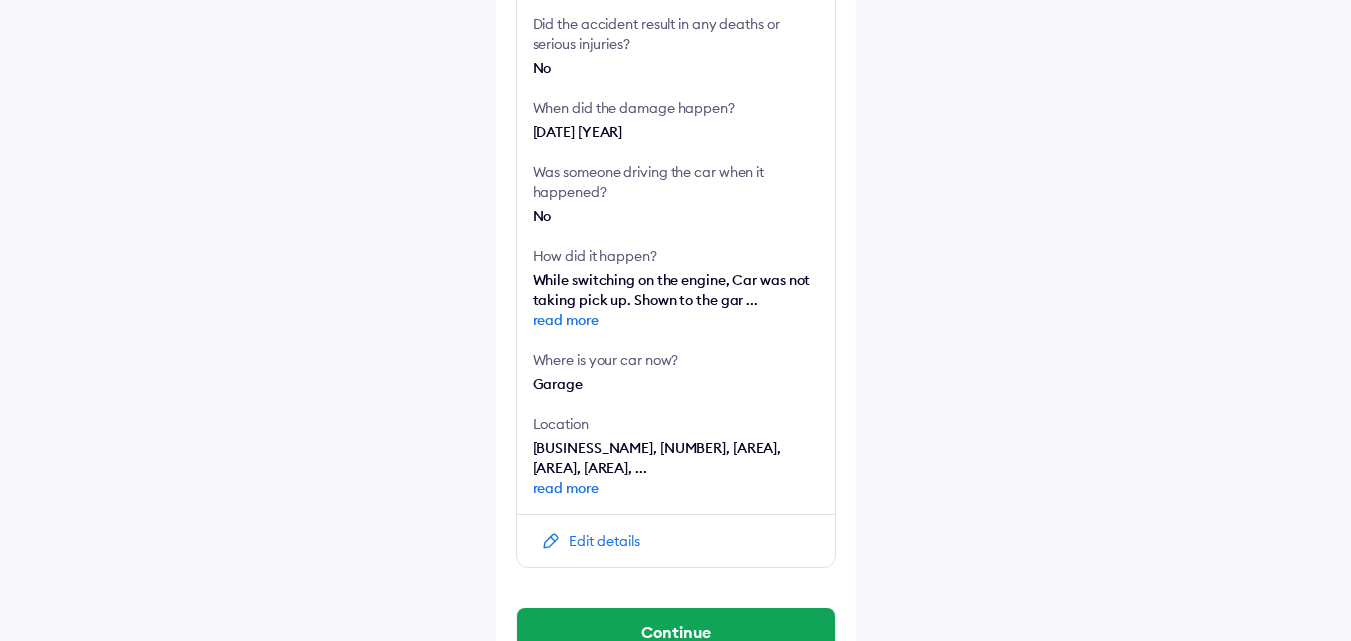click on "read more" at bounding box center [676, 320] 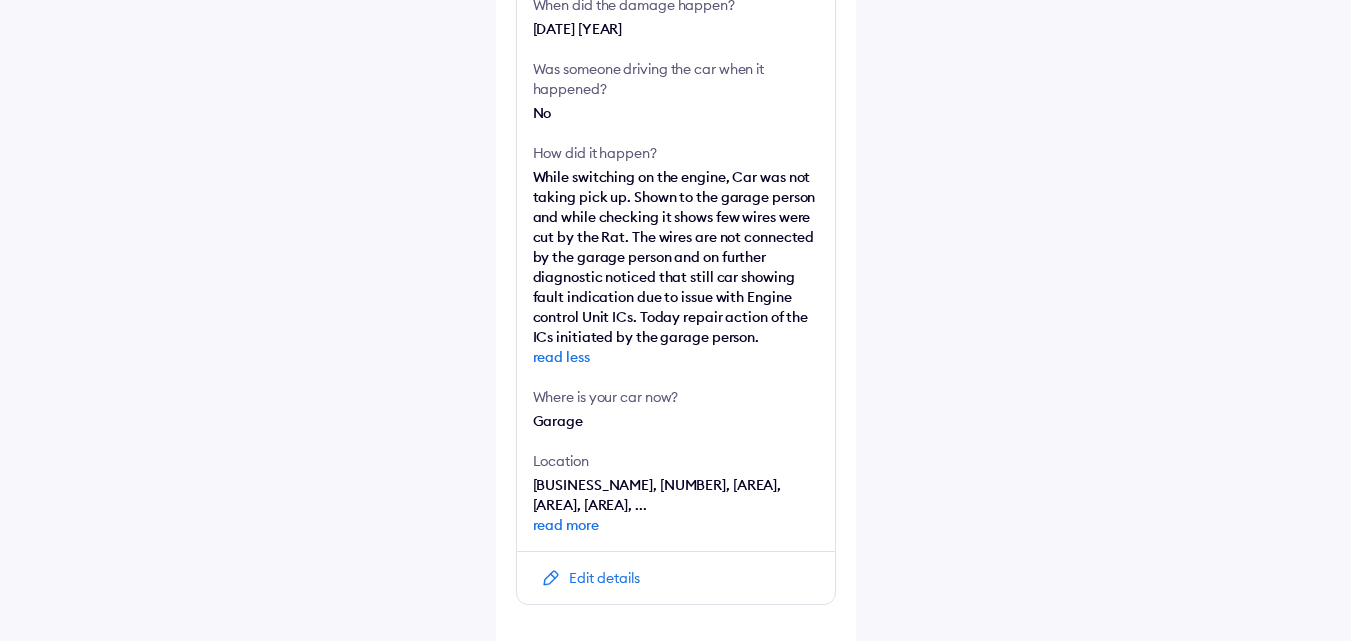 scroll, scrollTop: 568, scrollLeft: 0, axis: vertical 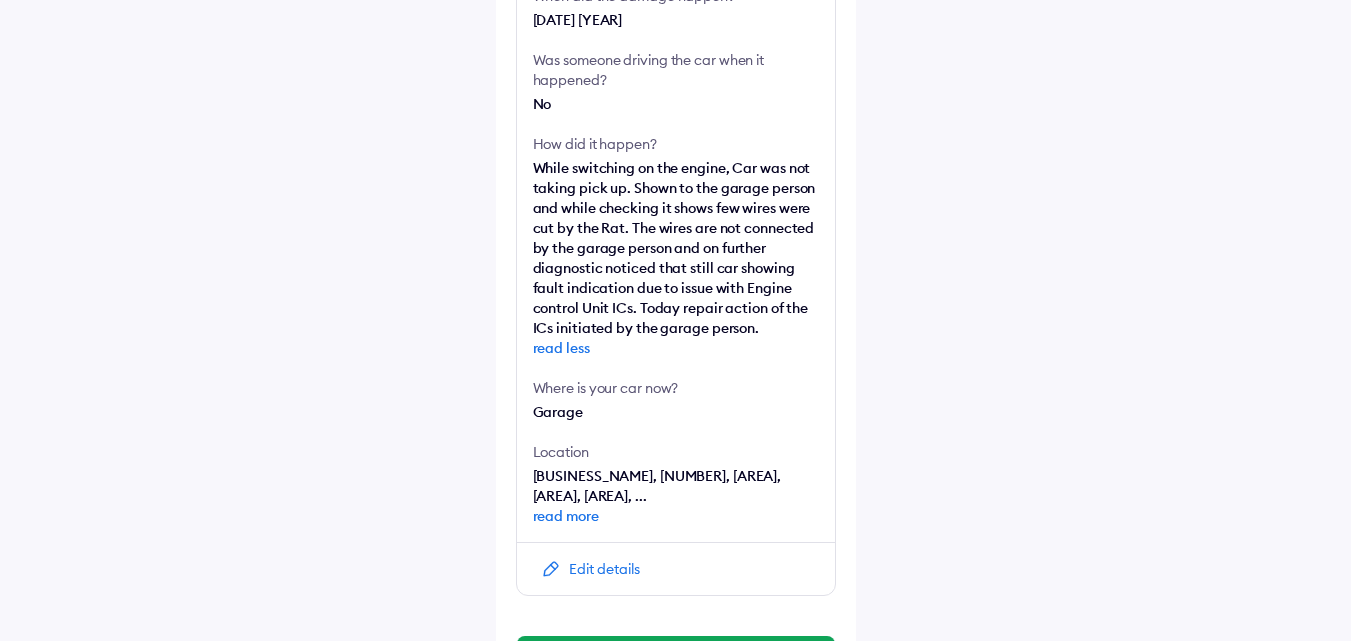 click on "Edit details" at bounding box center (676, 568) 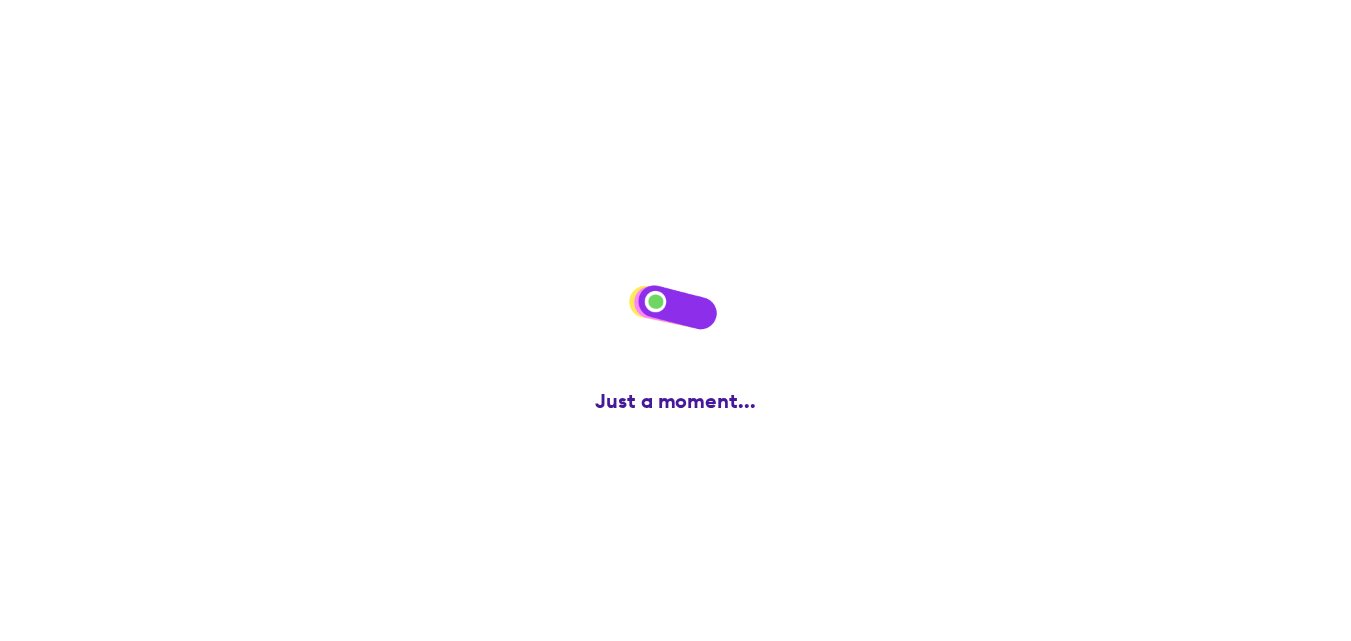scroll, scrollTop: 0, scrollLeft: 0, axis: both 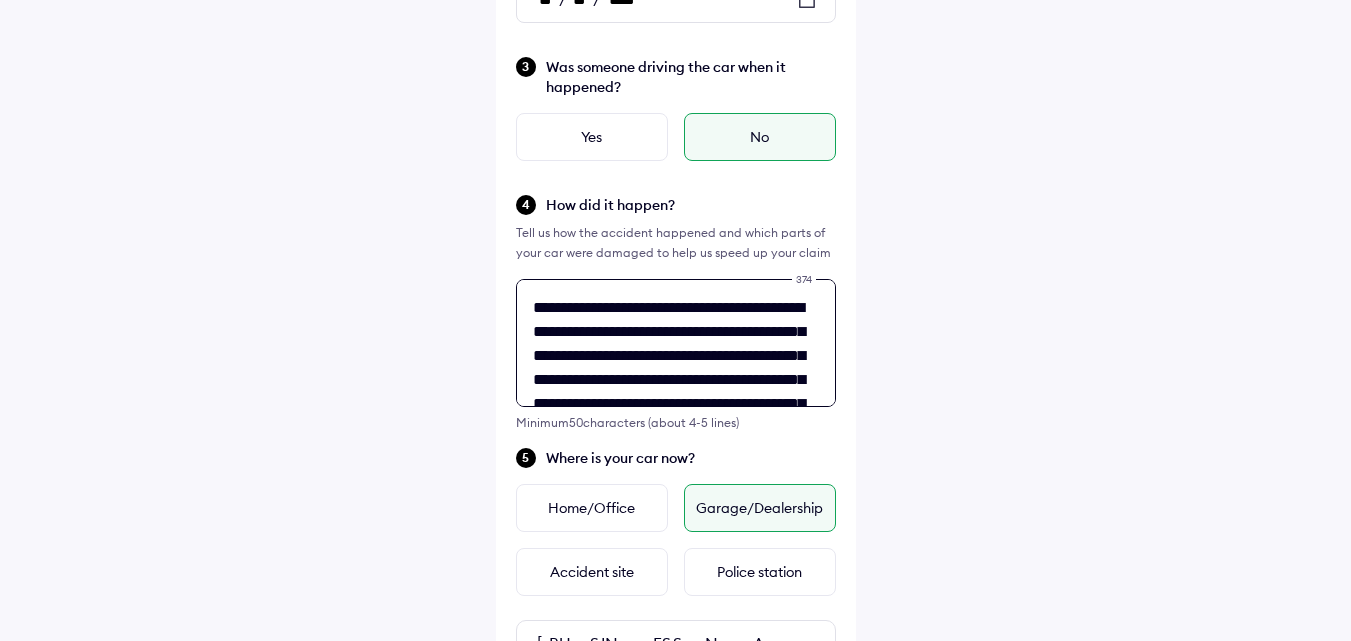 click on "**********" at bounding box center [676, 312] 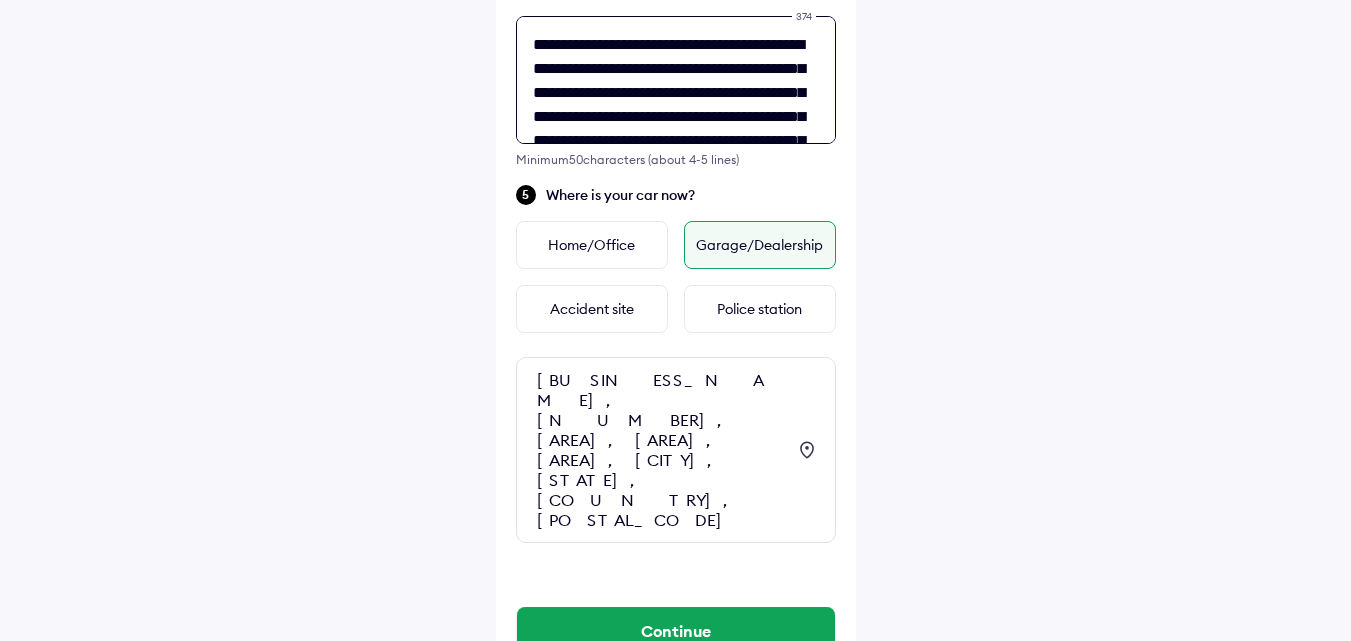scroll, scrollTop: 724, scrollLeft: 0, axis: vertical 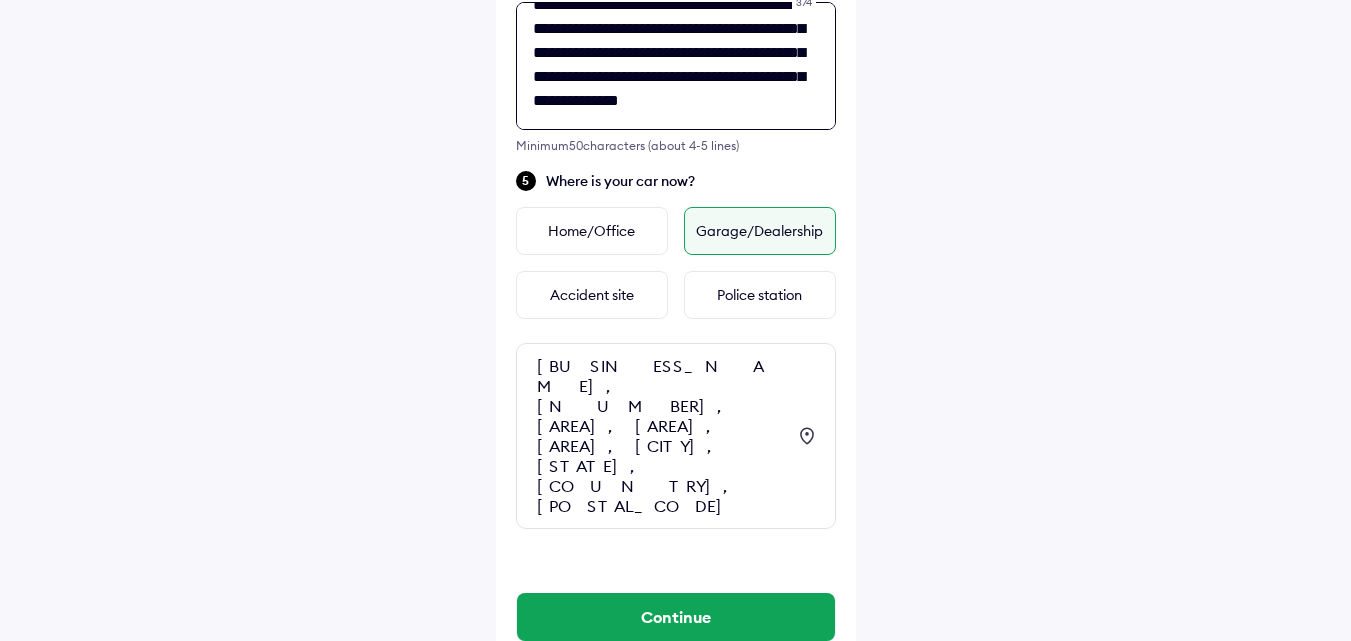 click on "**********" at bounding box center (676, 66) 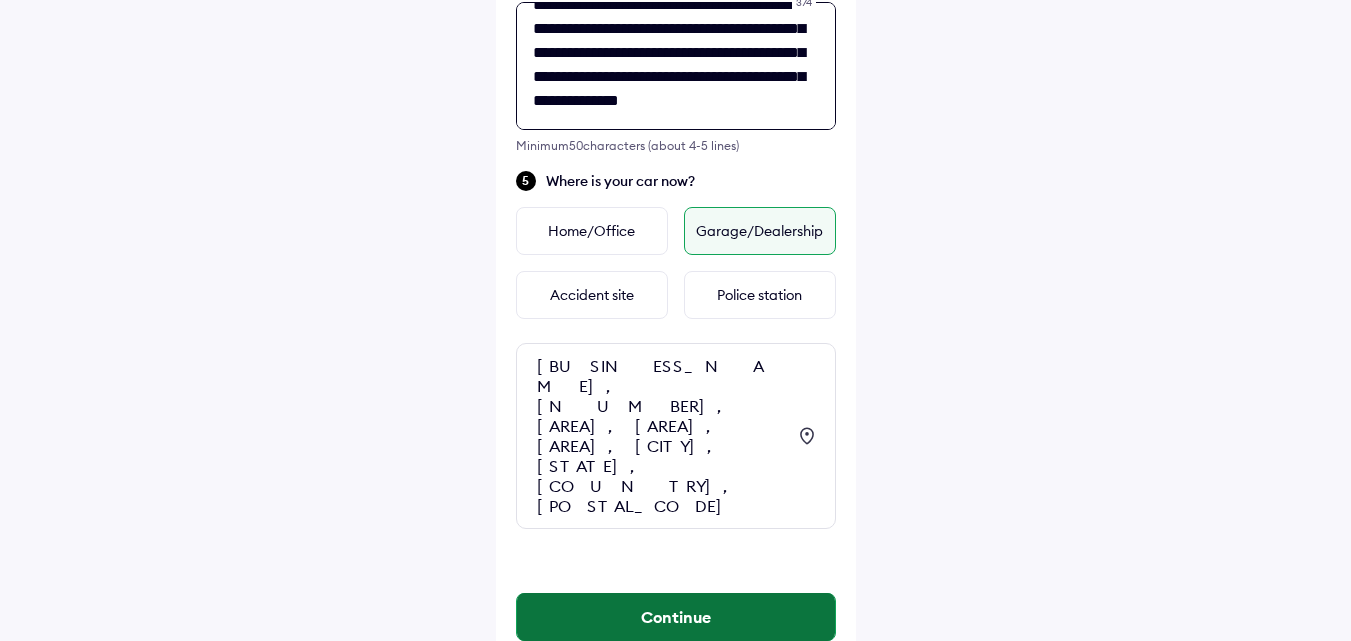 type on "**********" 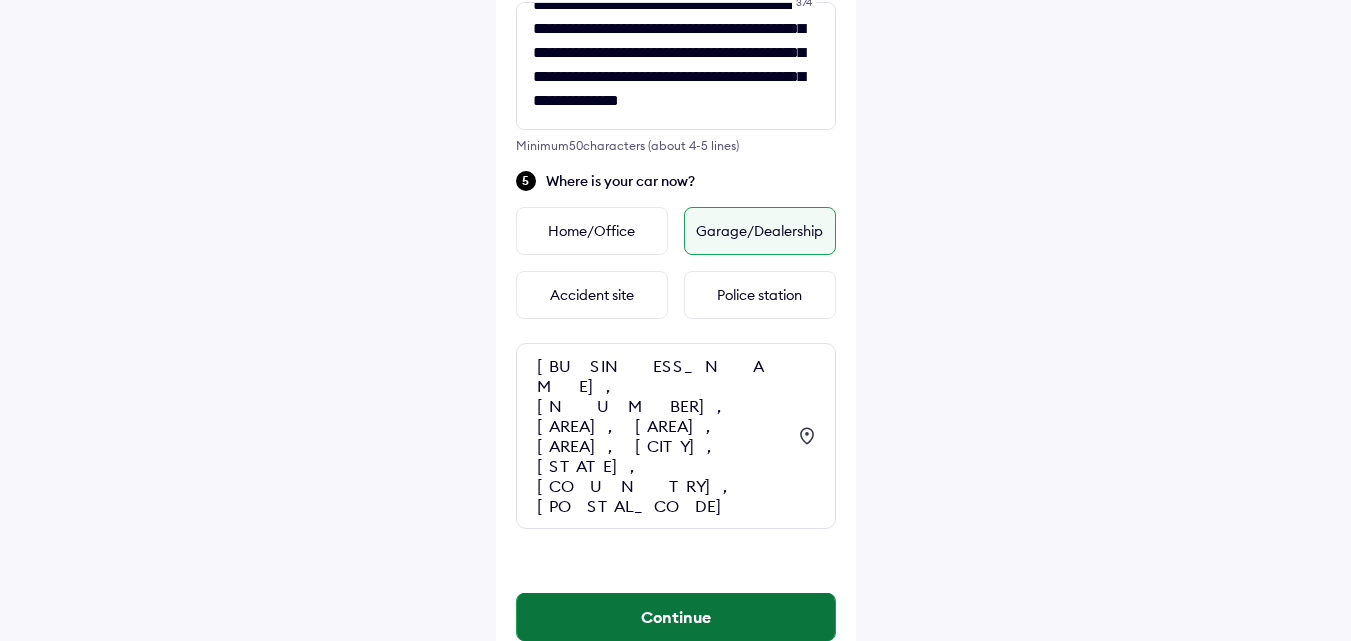 click on "Continue" at bounding box center (676, 617) 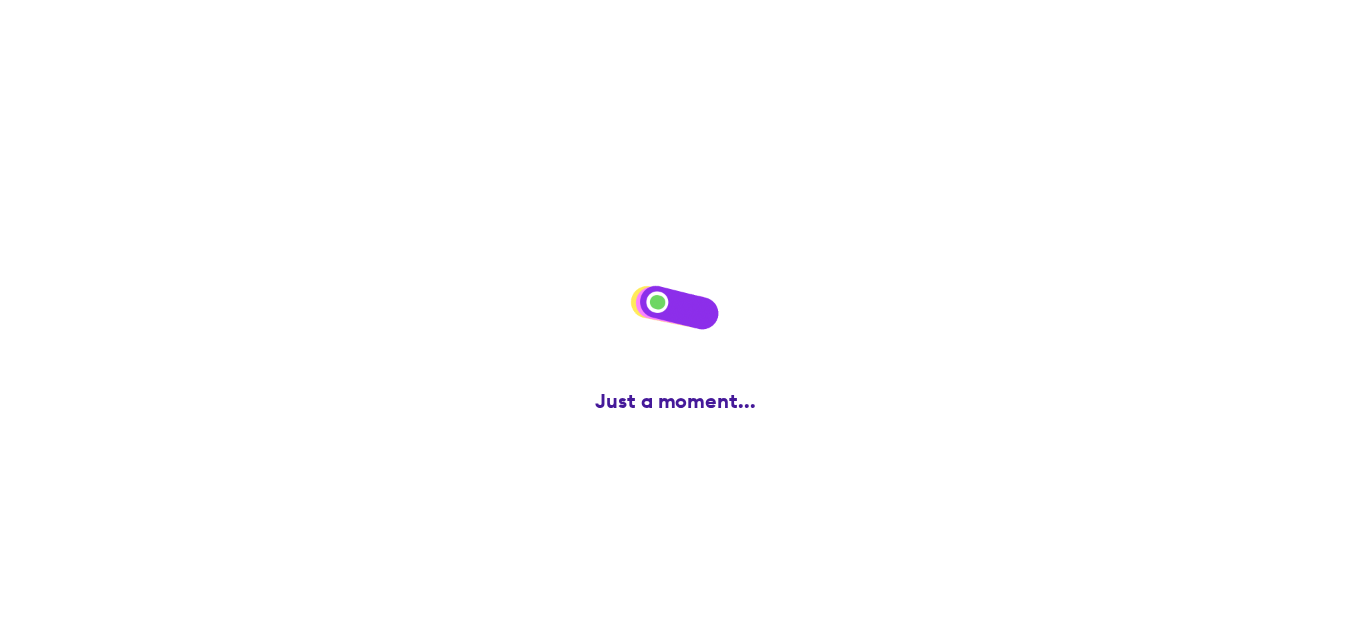 scroll, scrollTop: 0, scrollLeft: 0, axis: both 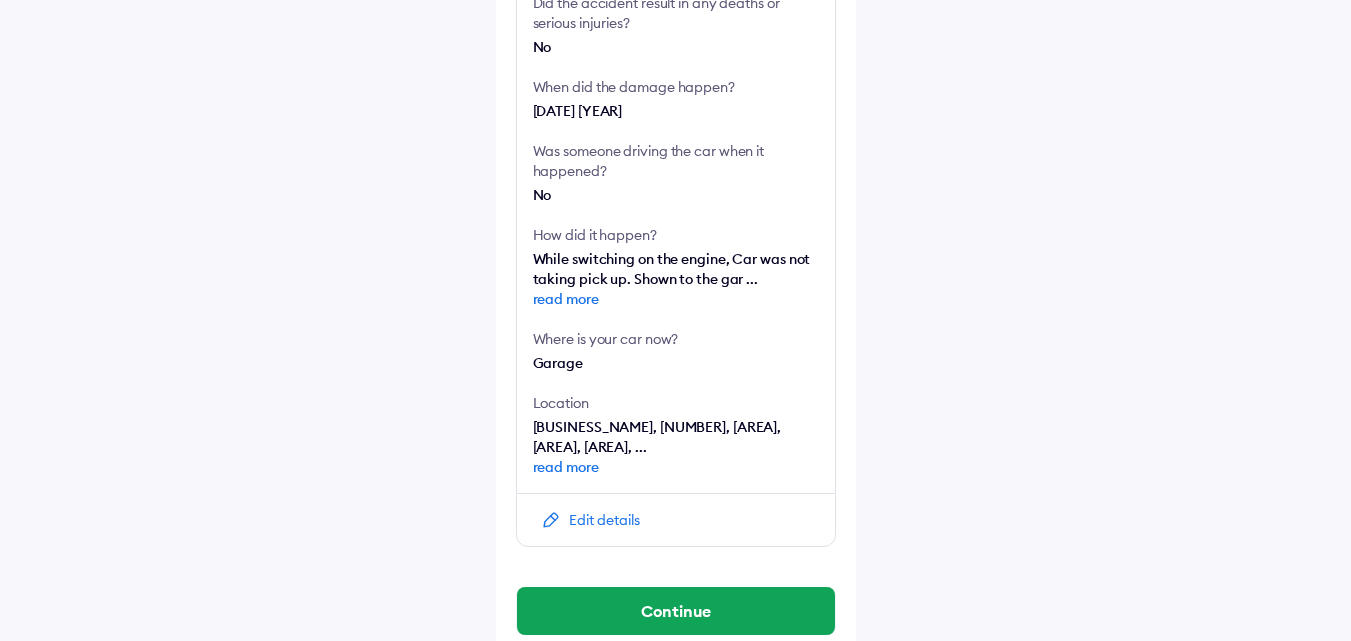 click on "read more" at bounding box center [676, 467] 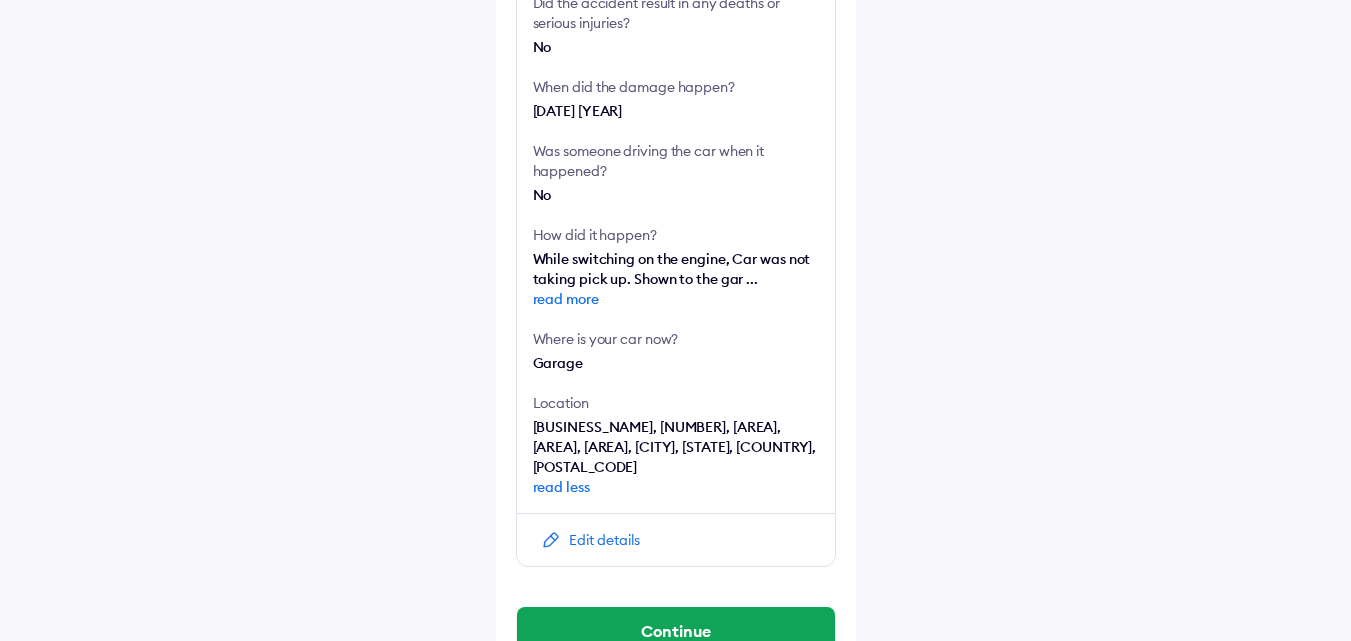scroll, scrollTop: 527, scrollLeft: 0, axis: vertical 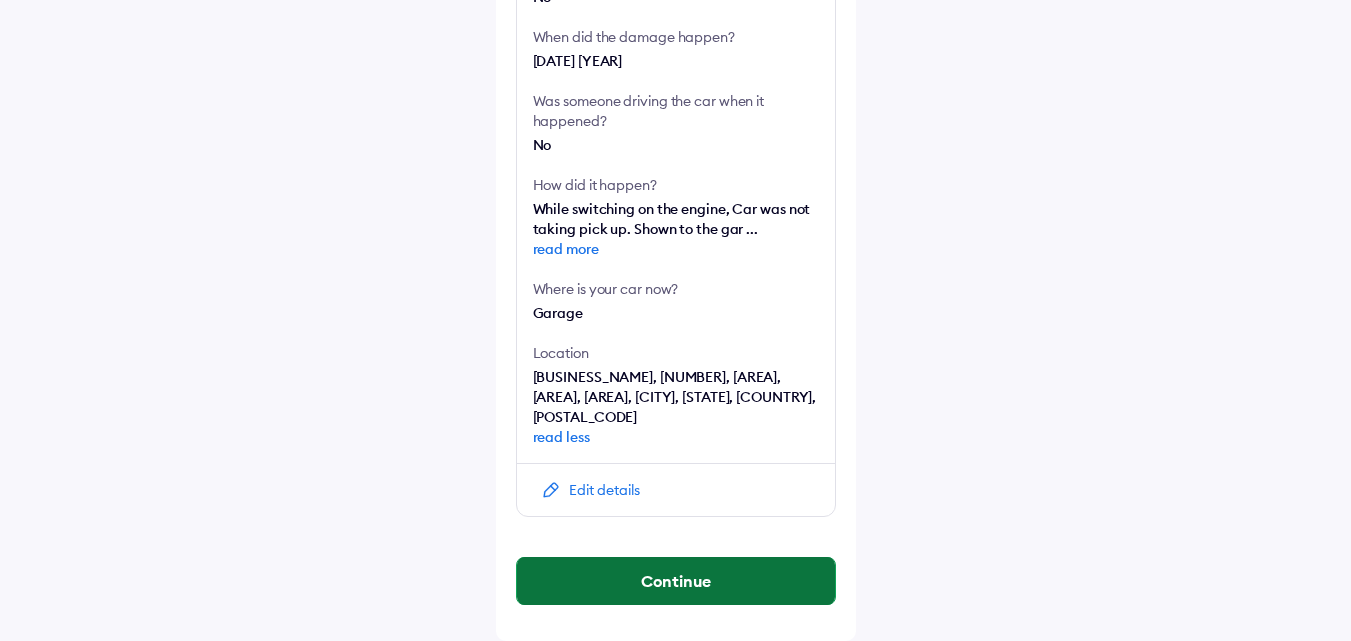 click on "Continue" at bounding box center (676, 581) 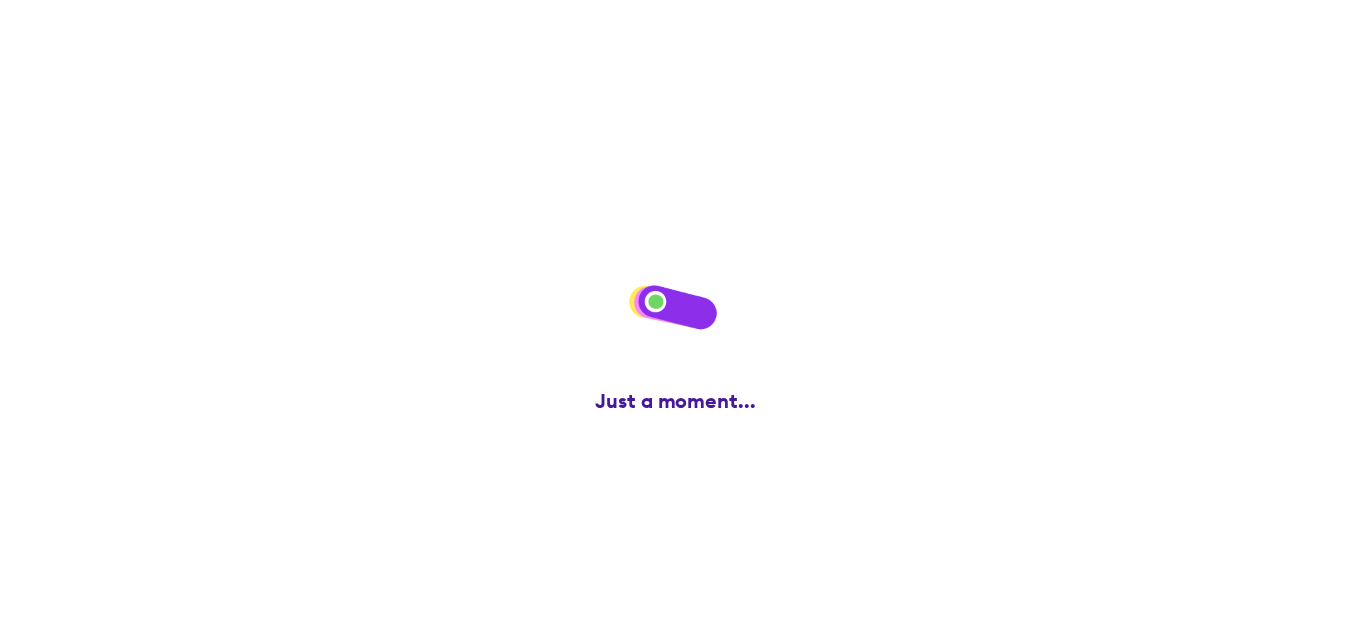 scroll, scrollTop: 0, scrollLeft: 0, axis: both 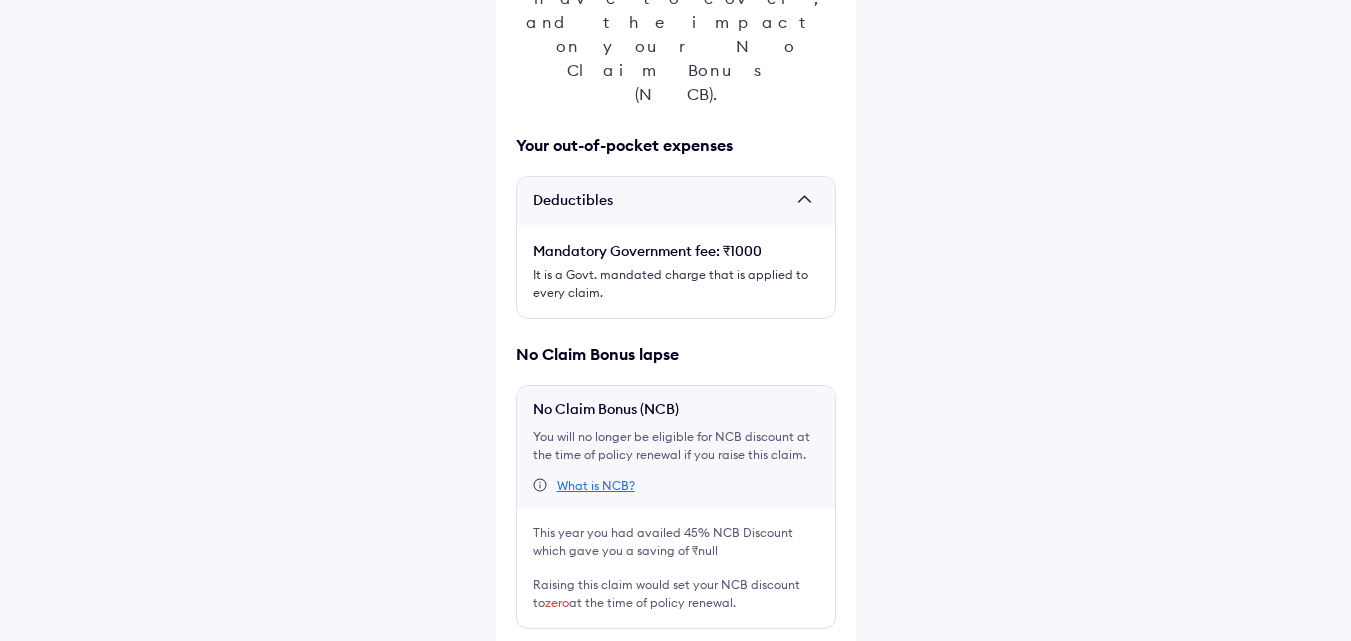 click at bounding box center [524, 661] 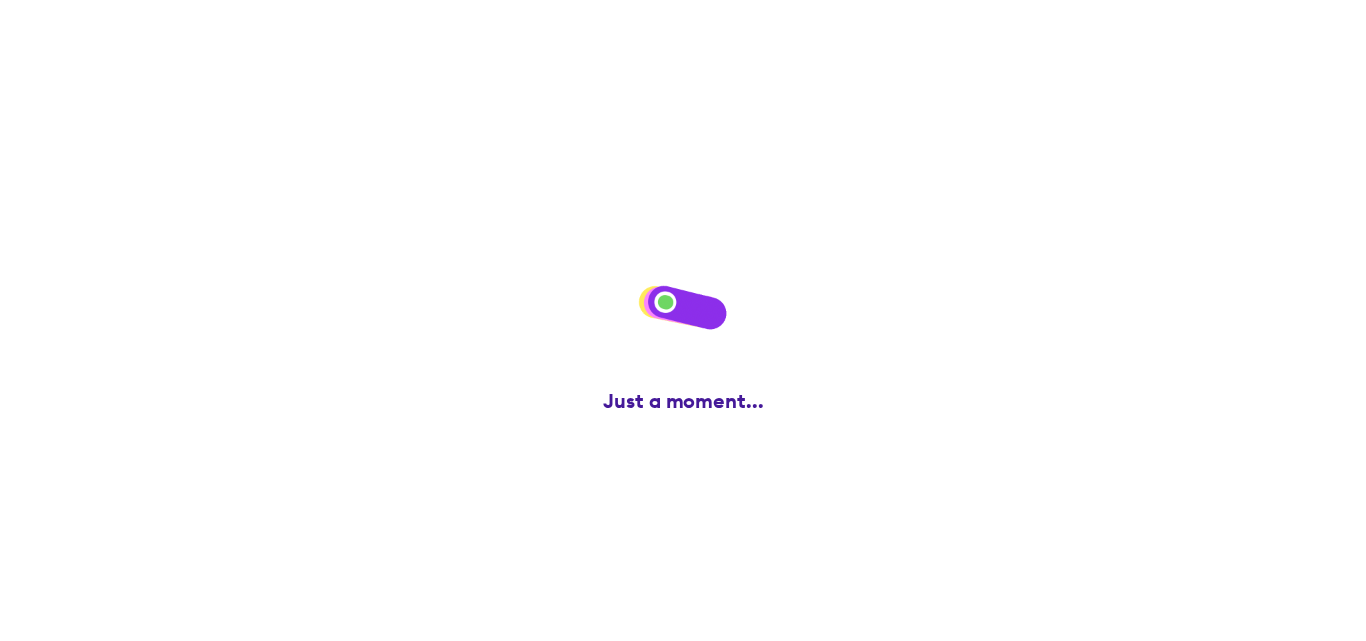 scroll, scrollTop: 0, scrollLeft: 0, axis: both 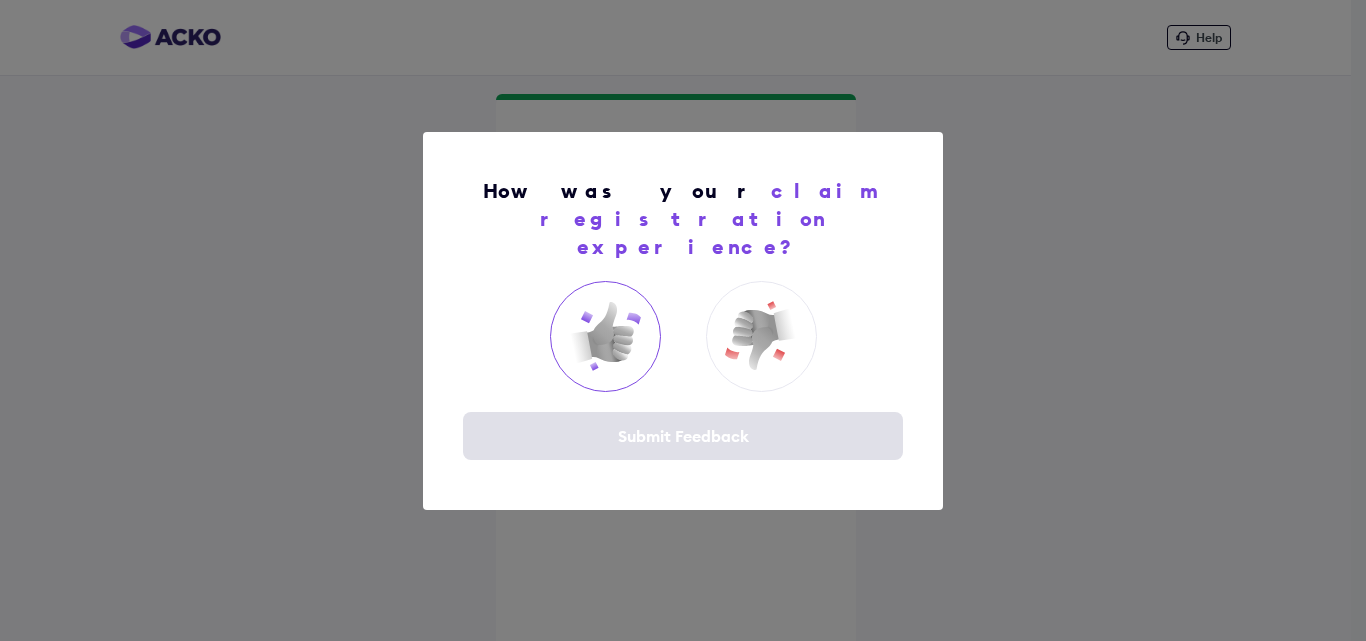 click at bounding box center (605, 336) 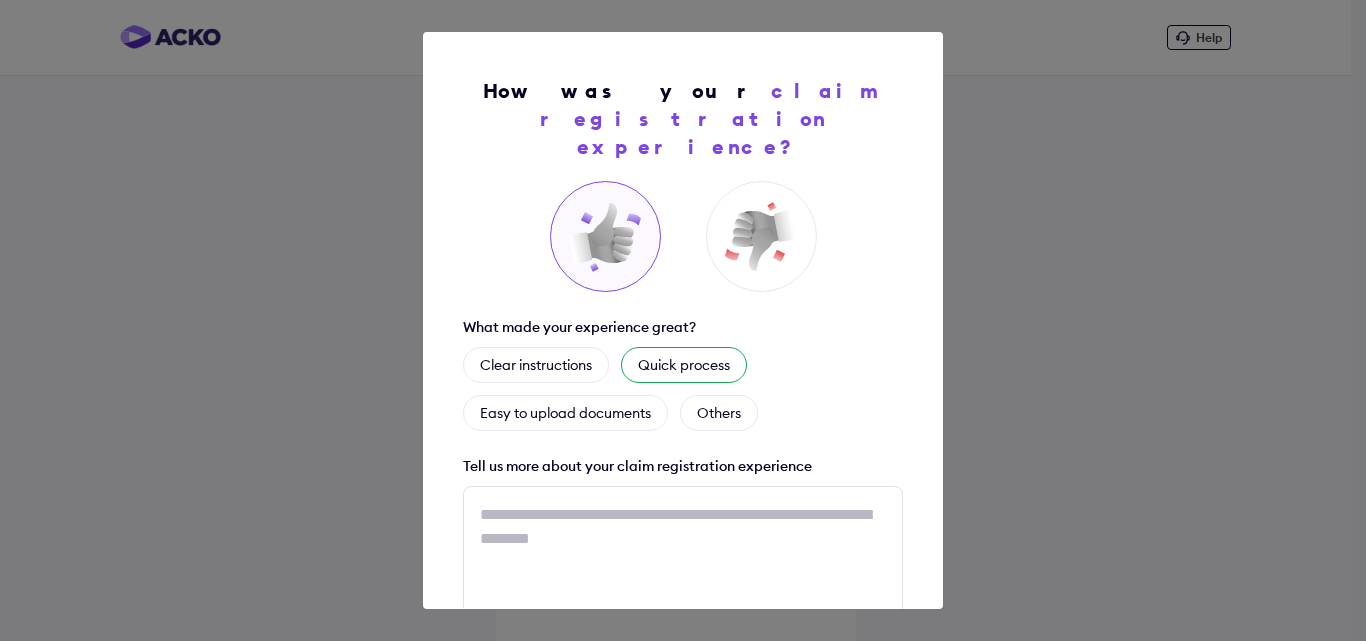 click on "Quick process" at bounding box center [684, 365] 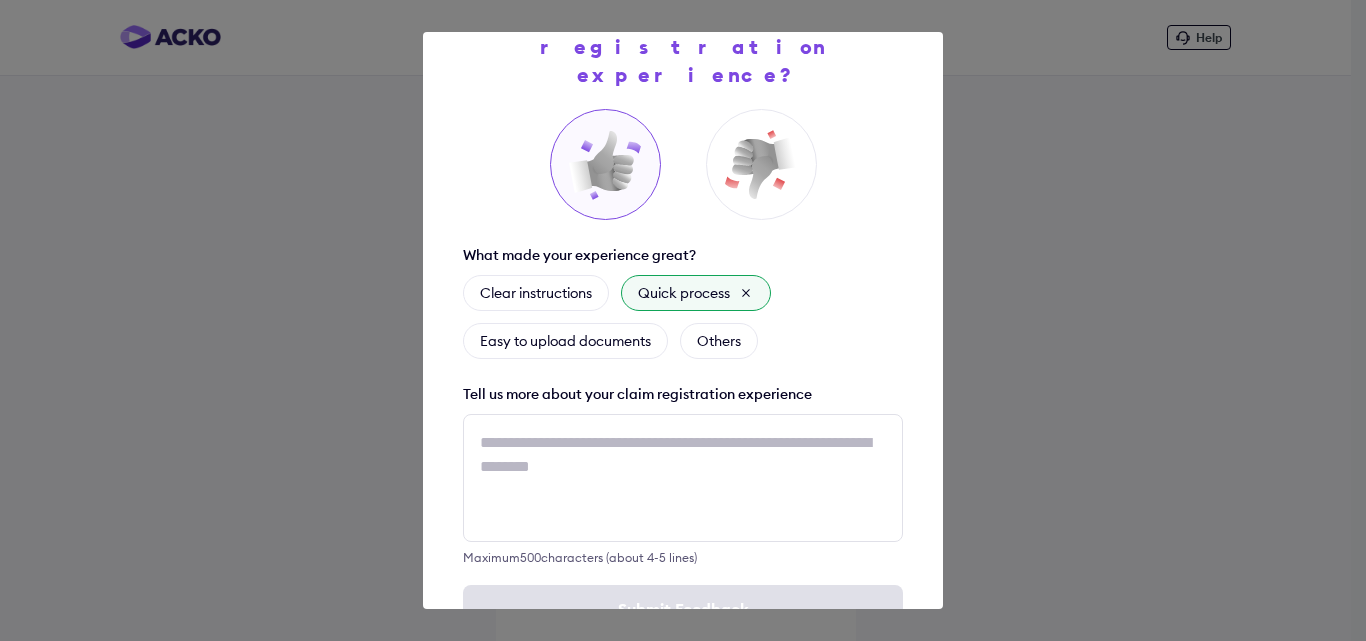 scroll, scrollTop: 114, scrollLeft: 0, axis: vertical 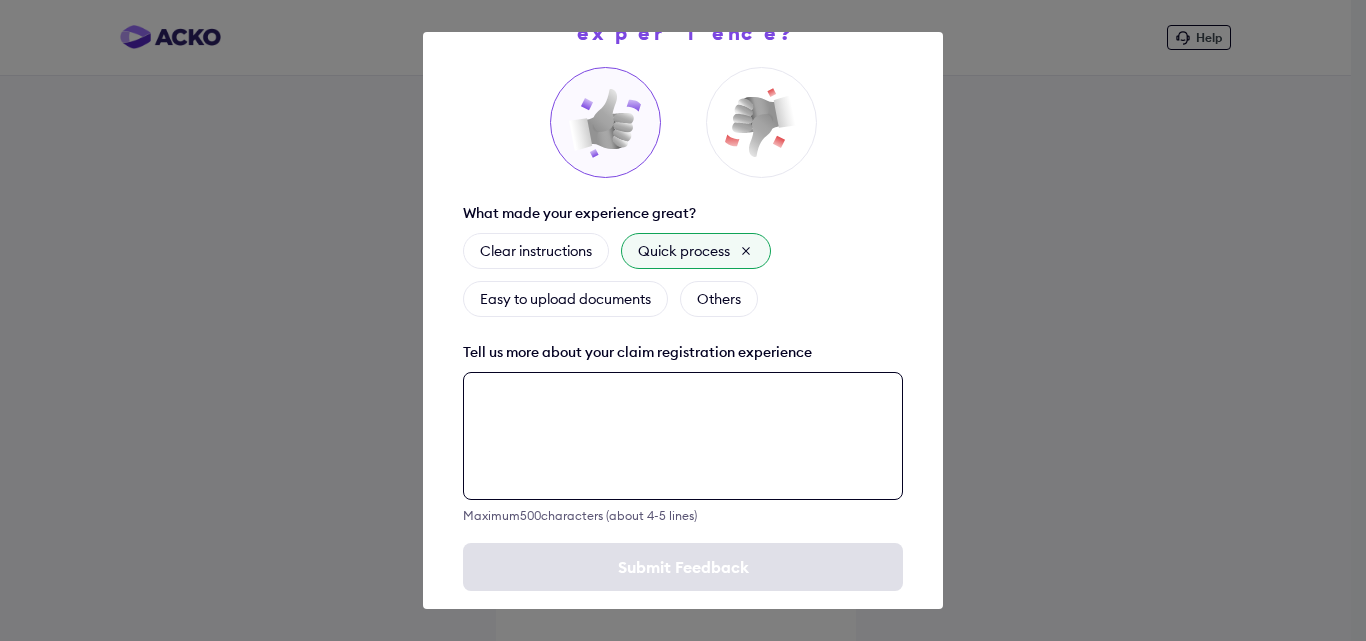 click at bounding box center [683, 436] 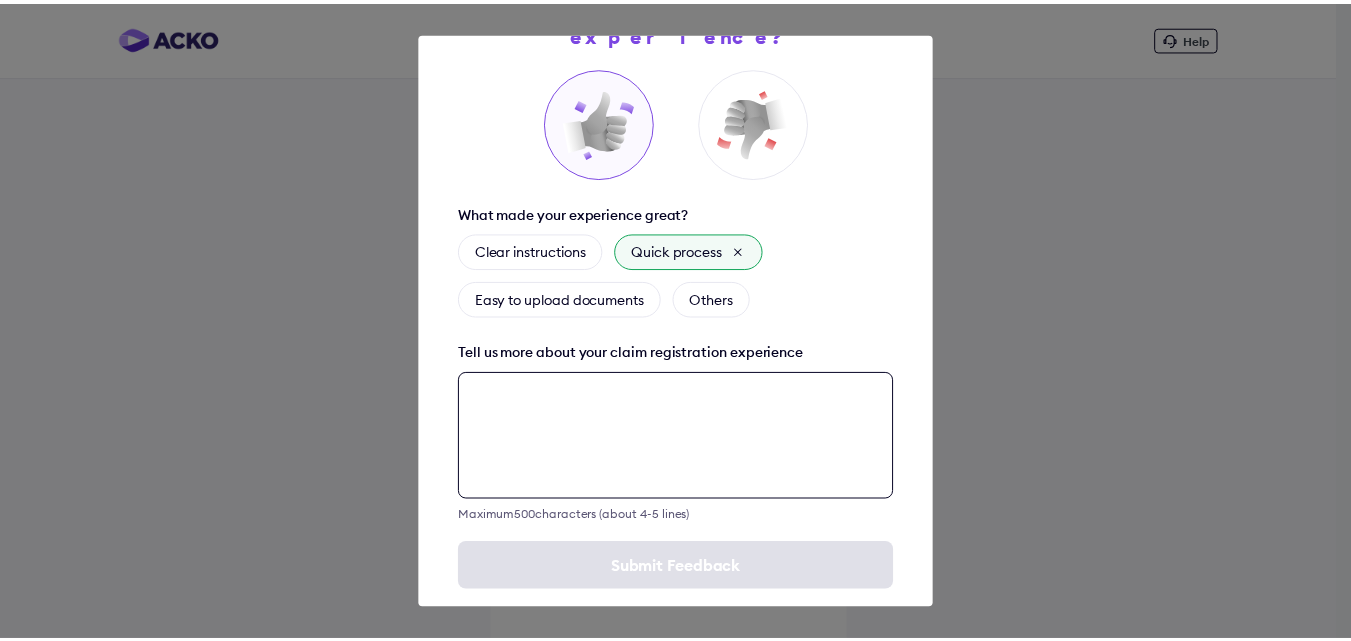 scroll, scrollTop: 118, scrollLeft: 0, axis: vertical 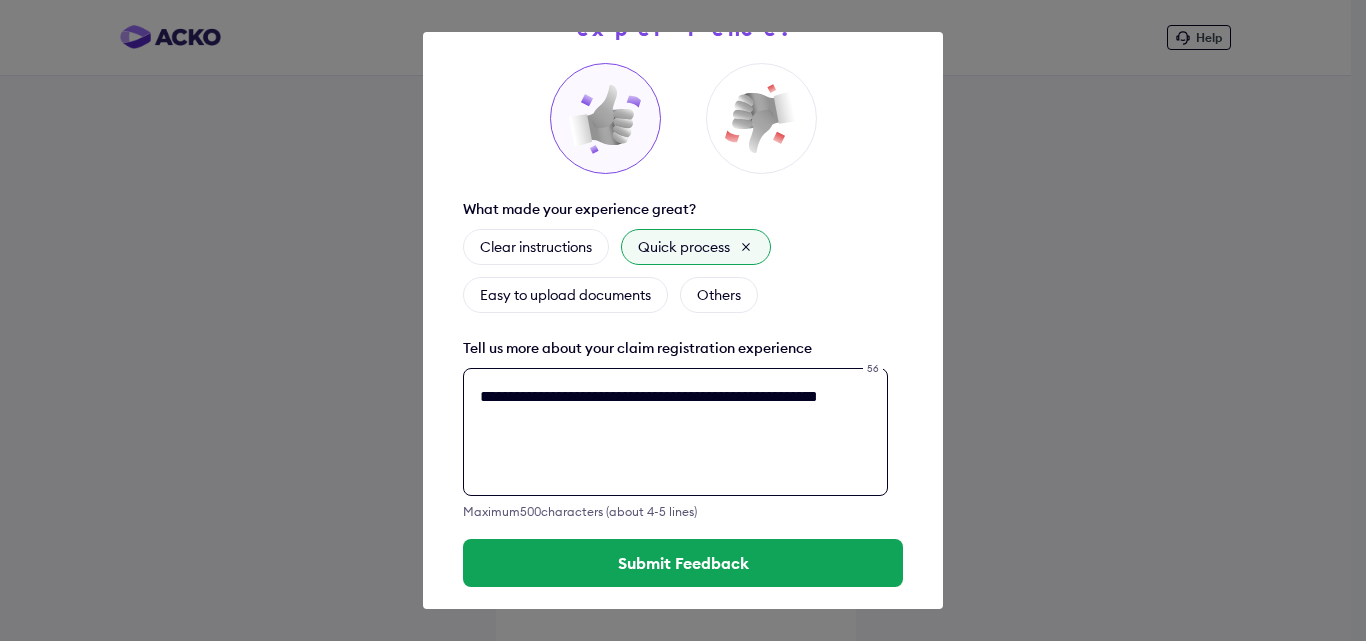 click on "**********" at bounding box center (675, 432) 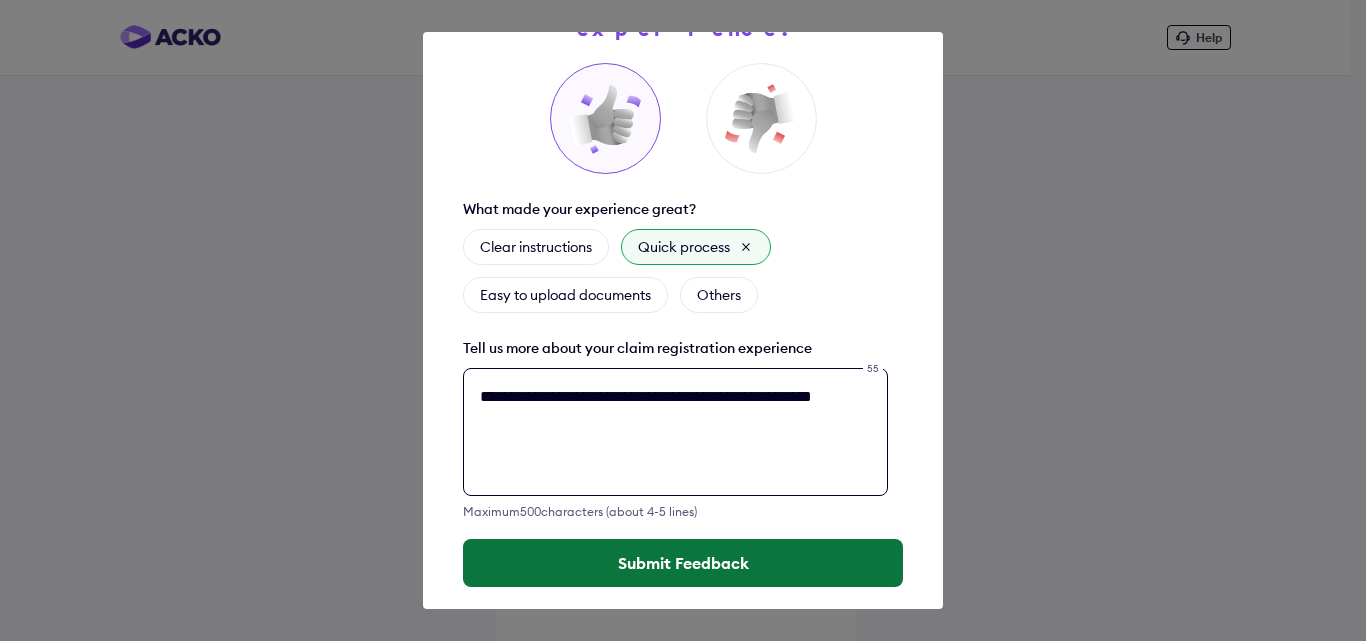 type on "**********" 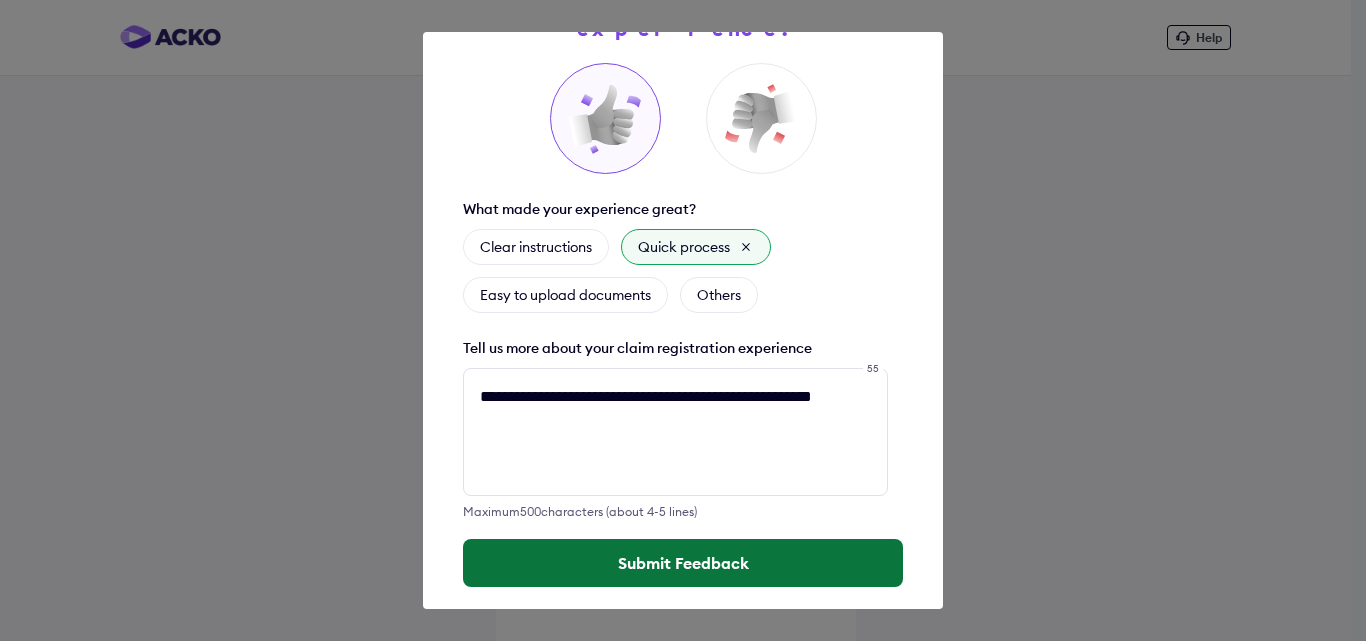 click on "Submit Feedback" at bounding box center (683, 563) 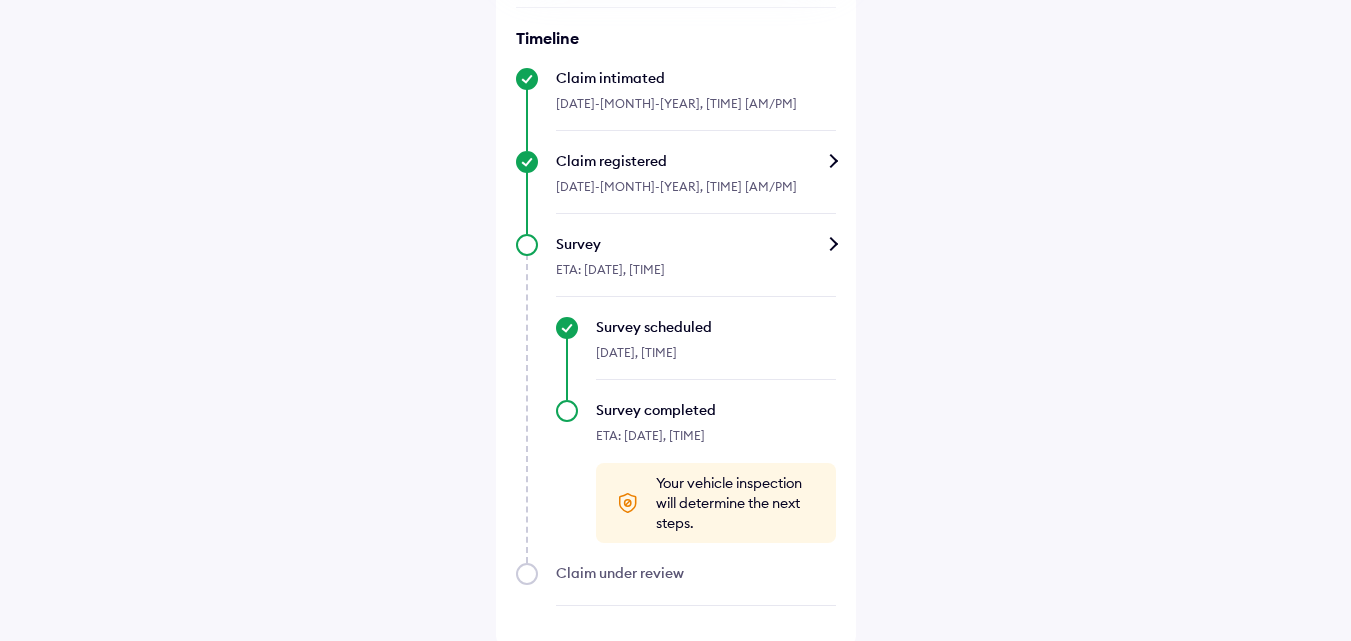 scroll, scrollTop: 717, scrollLeft: 0, axis: vertical 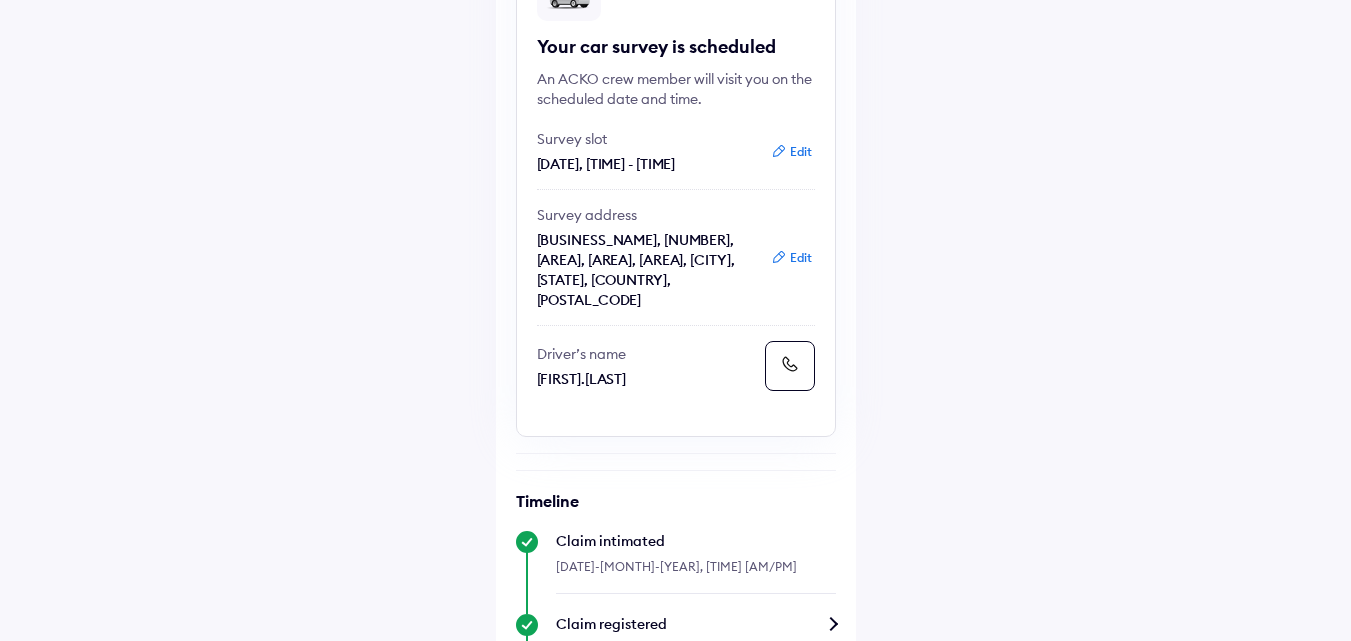 click 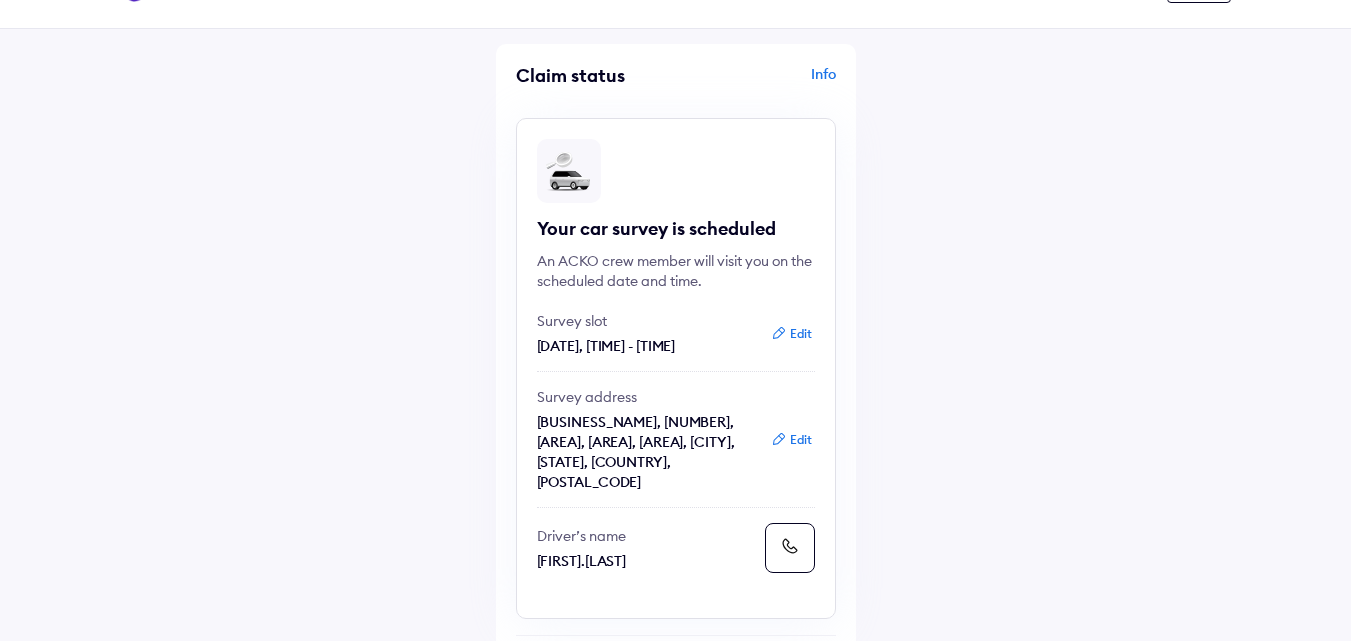 scroll, scrollTop: 45, scrollLeft: 0, axis: vertical 